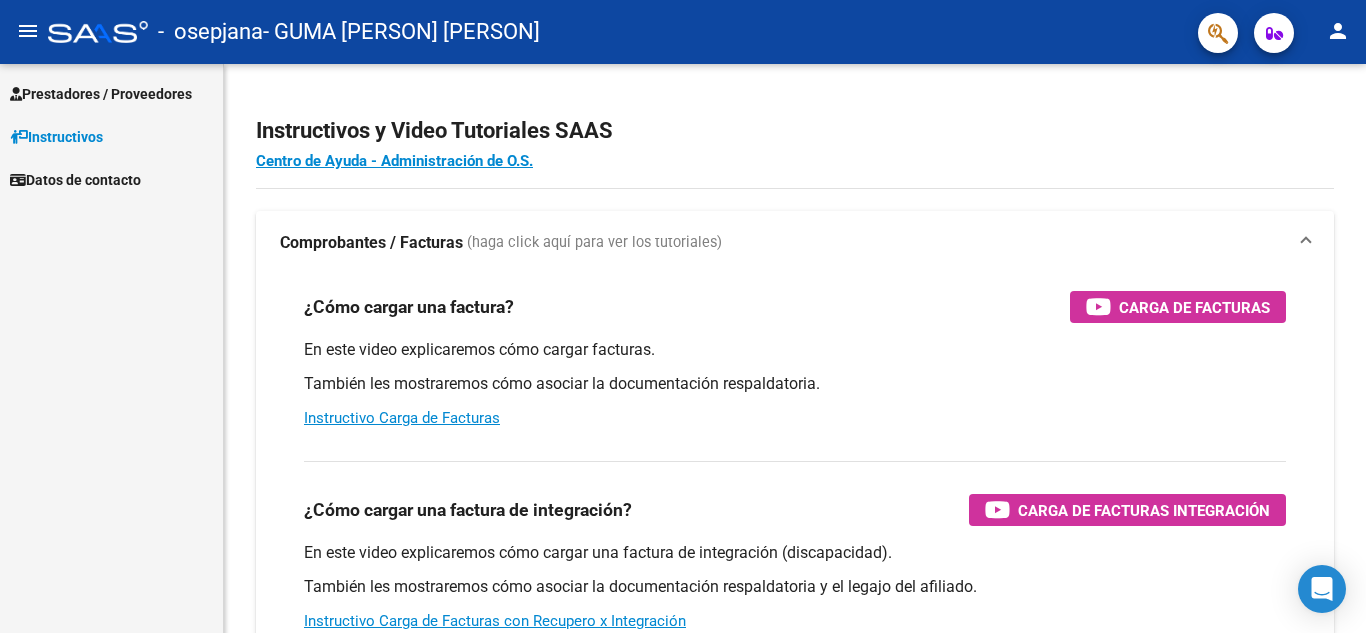 scroll, scrollTop: 0, scrollLeft: 0, axis: both 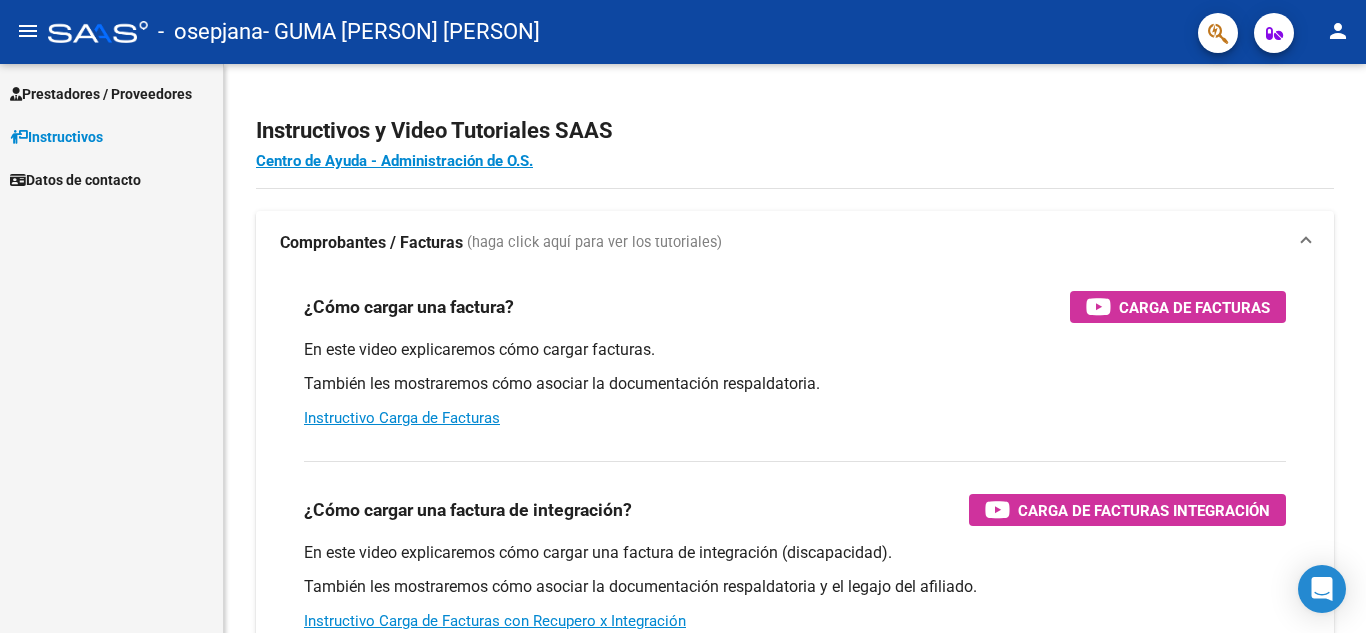 click on "Instructivos" at bounding box center [56, 137] 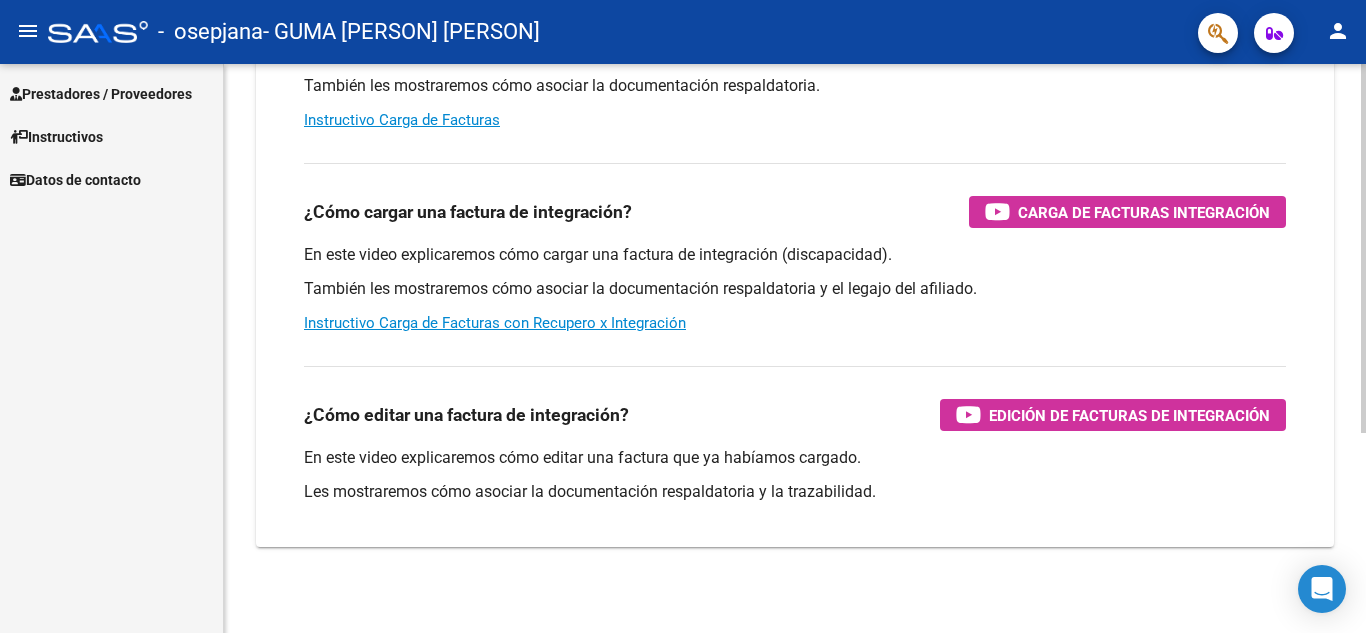 scroll, scrollTop: 300, scrollLeft: 0, axis: vertical 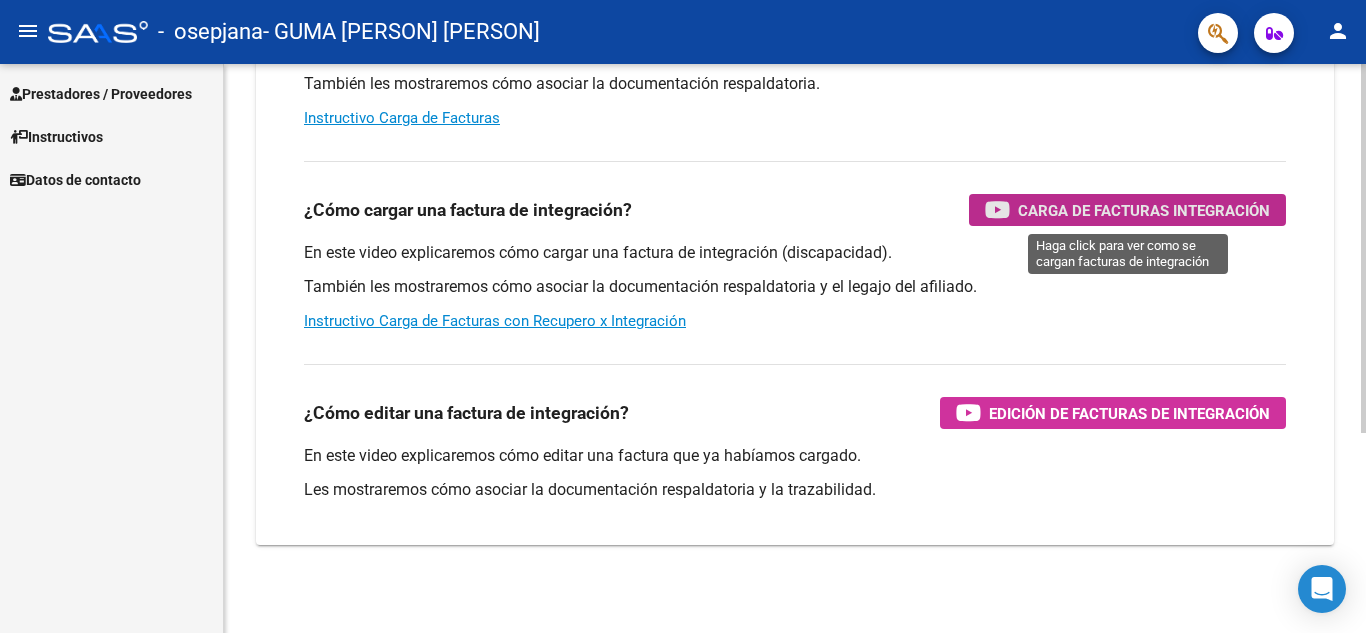 click on "Carga de Facturas Integración" at bounding box center [1144, 210] 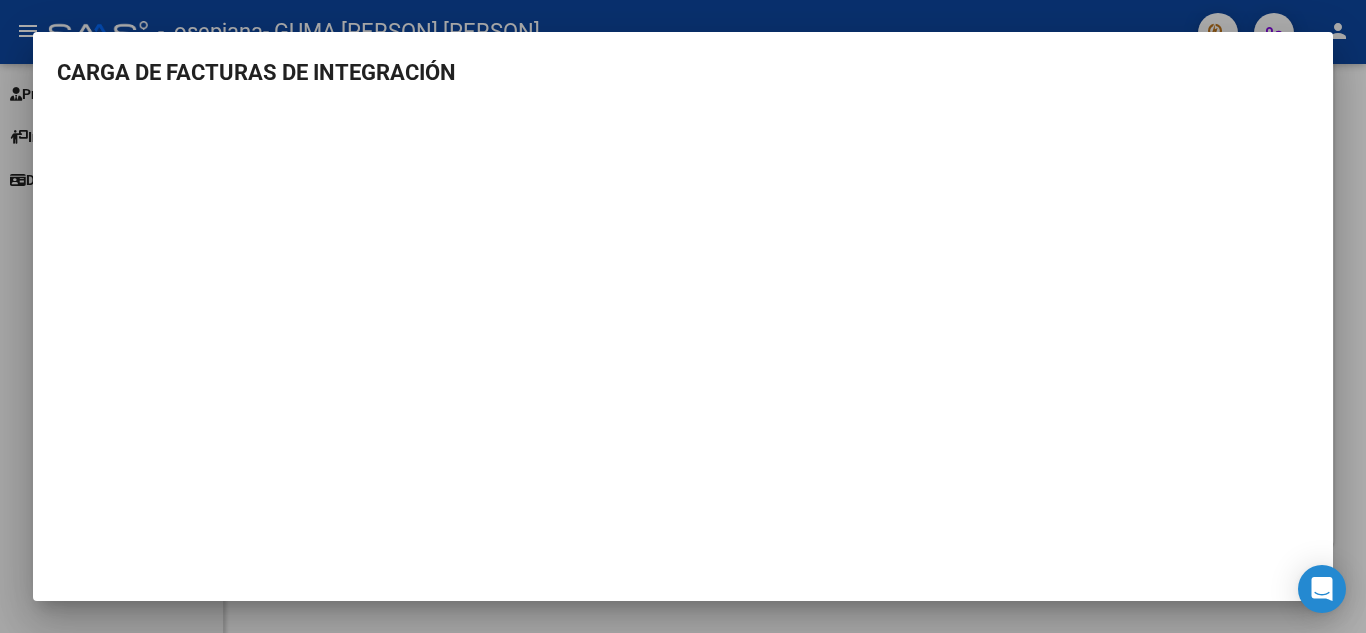 click at bounding box center (683, 316) 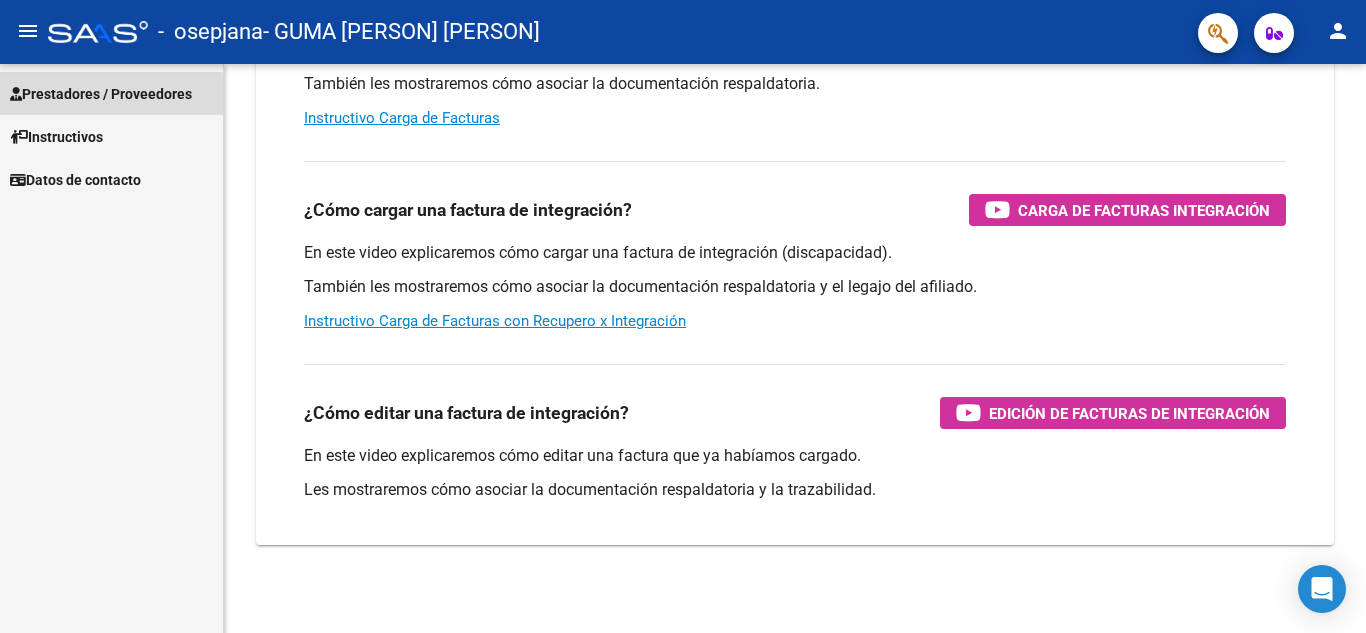 click on "Prestadores / Proveedores" at bounding box center (101, 94) 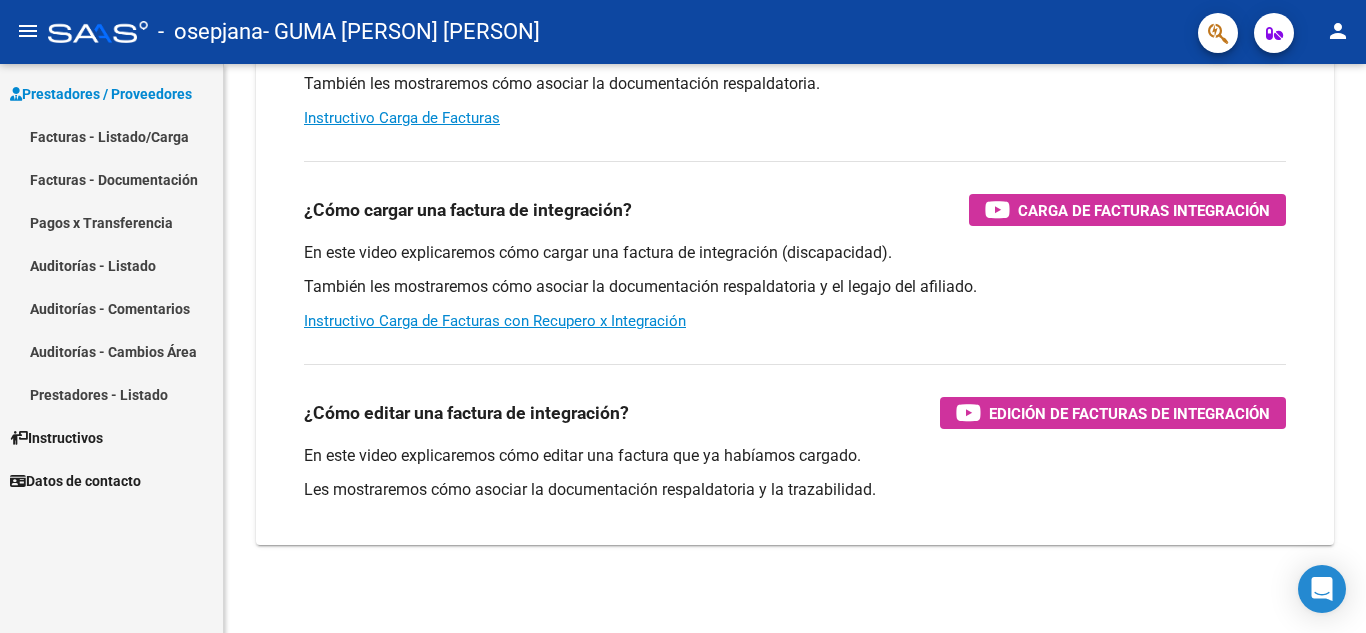 click on "Facturas - Listado/Carga" at bounding box center (111, 136) 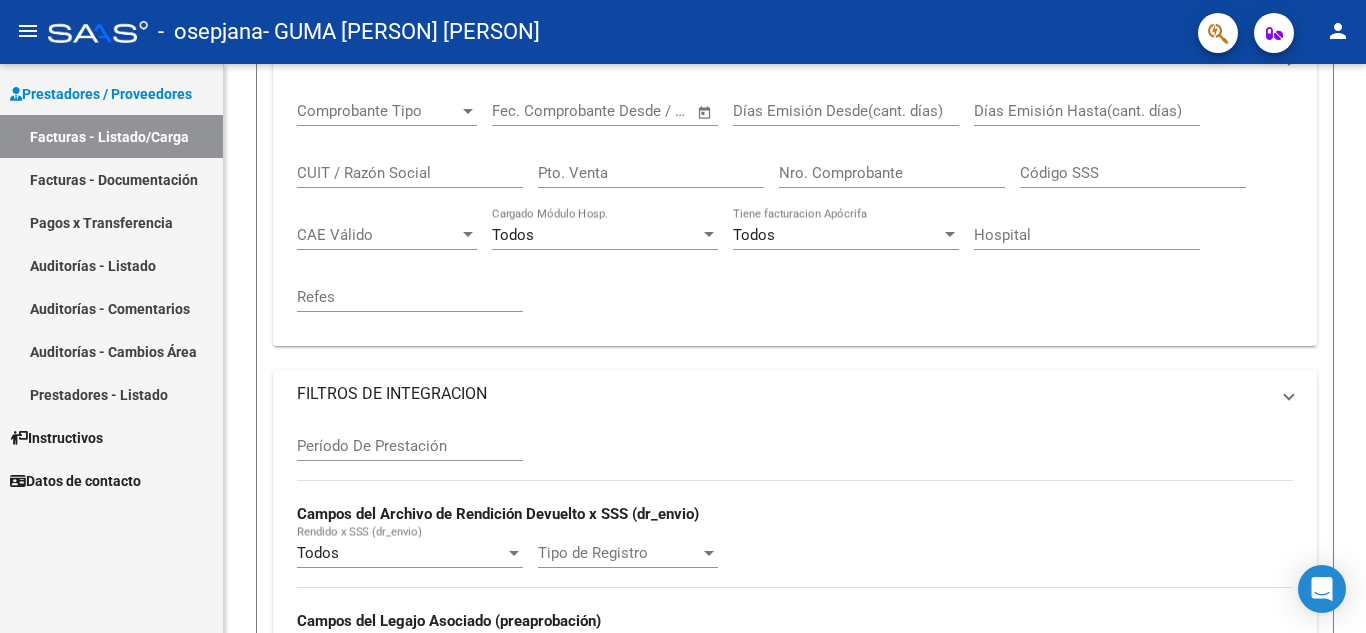 scroll, scrollTop: 0, scrollLeft: 0, axis: both 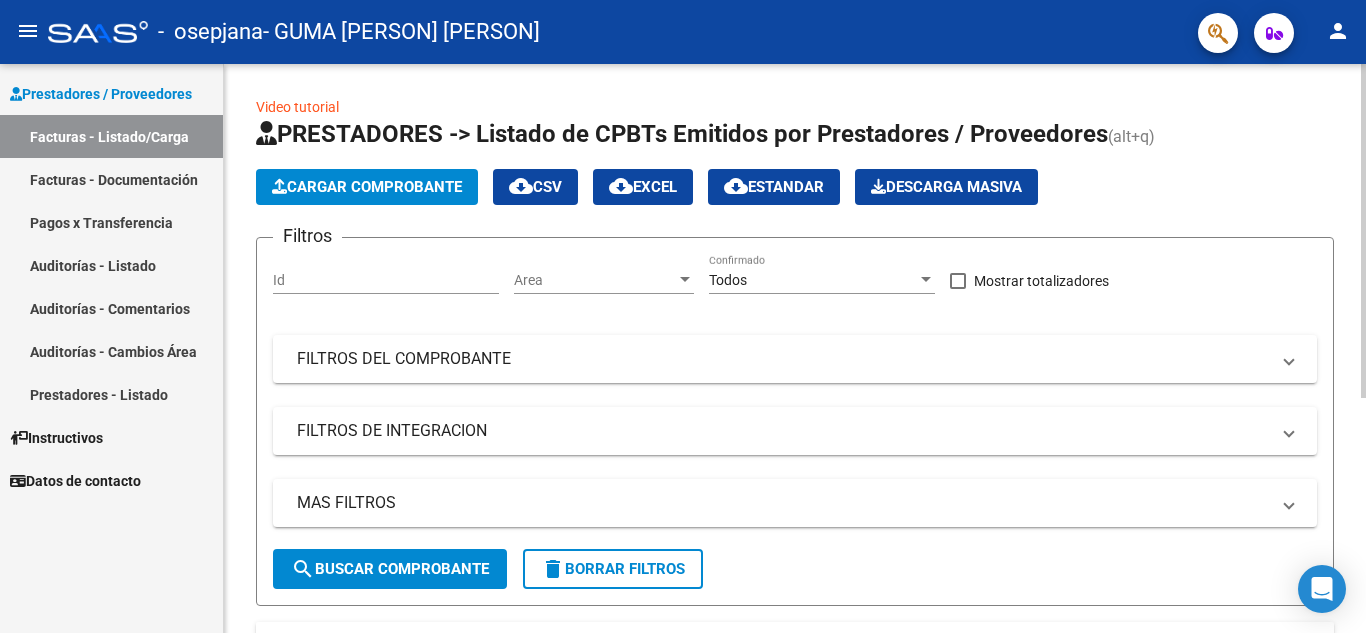 click on "Cargar Comprobante" 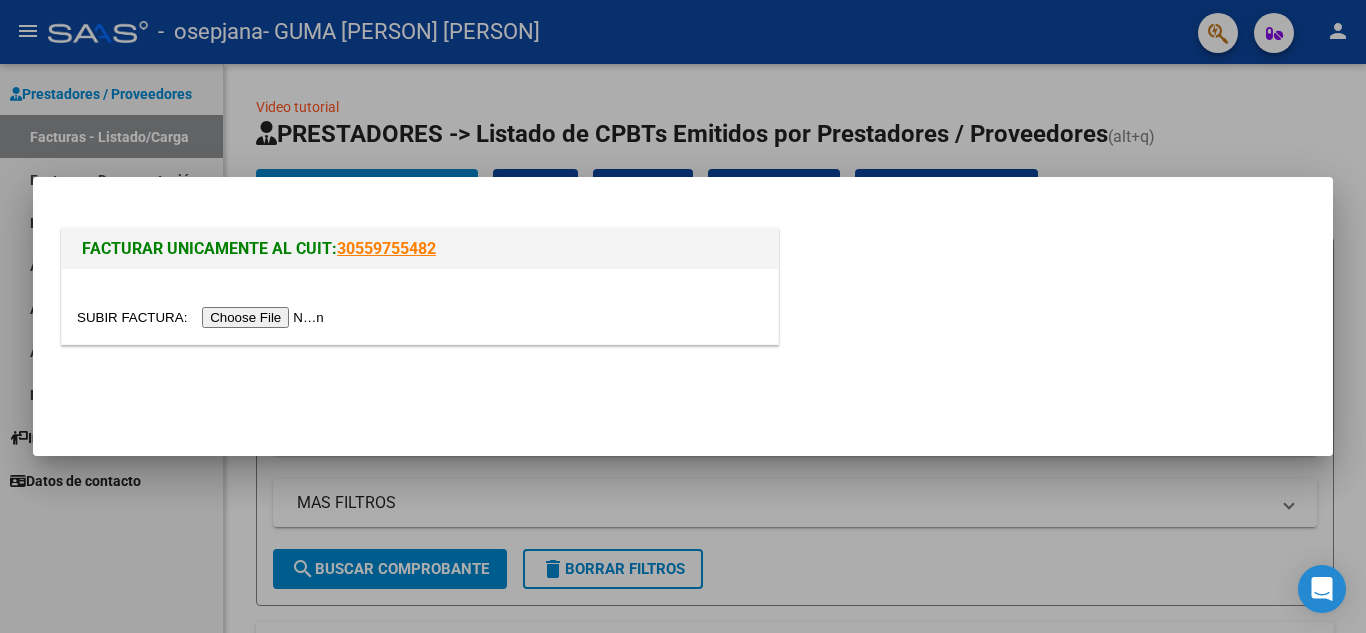 click at bounding box center [203, 317] 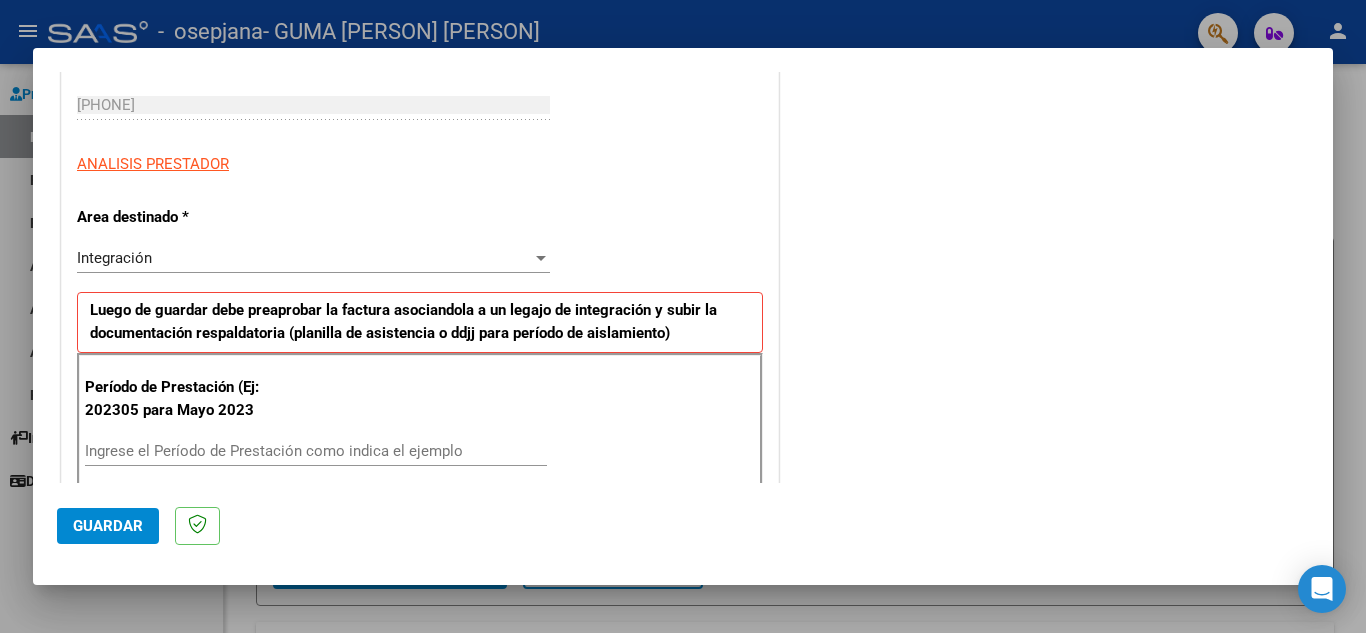 scroll, scrollTop: 400, scrollLeft: 0, axis: vertical 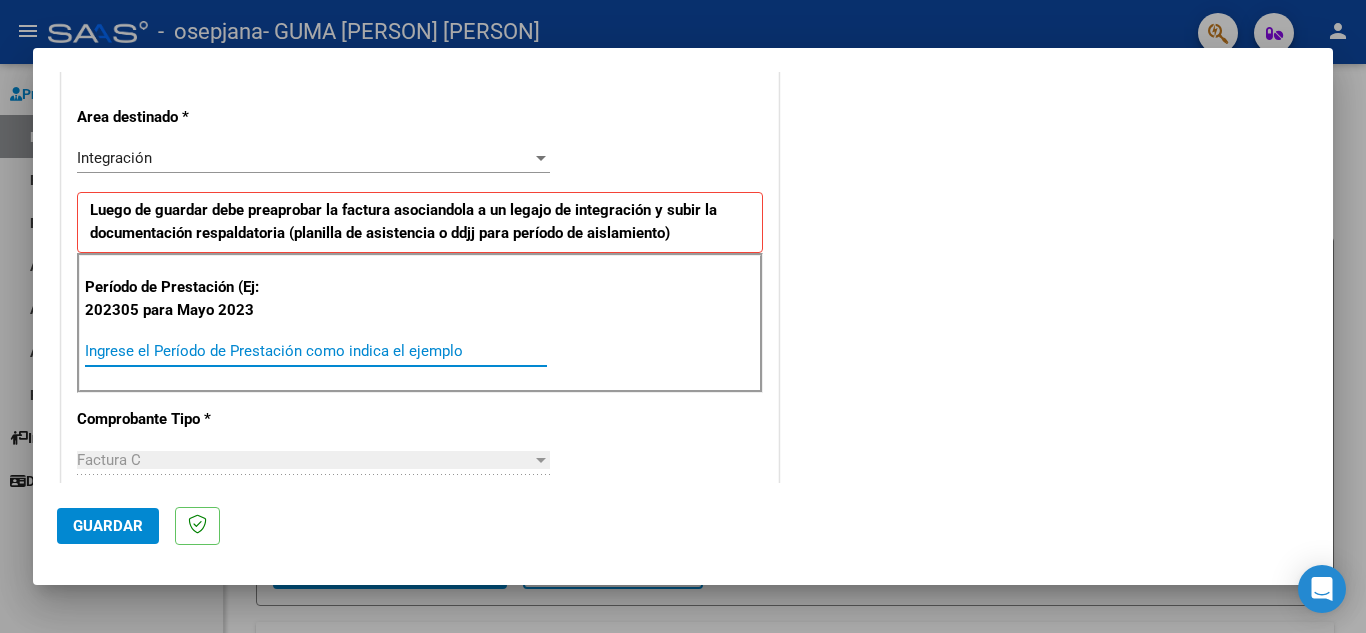 click on "Ingrese el Período de Prestación como indica el ejemplo" at bounding box center (316, 351) 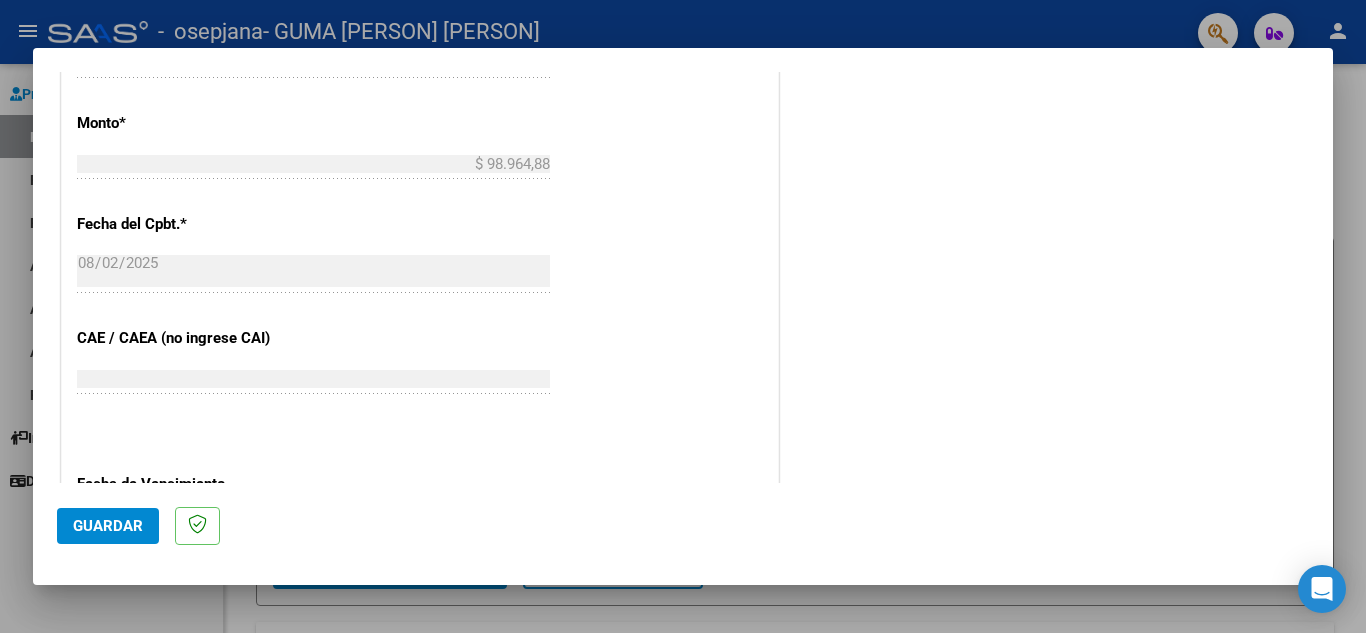 scroll, scrollTop: 1200, scrollLeft: 0, axis: vertical 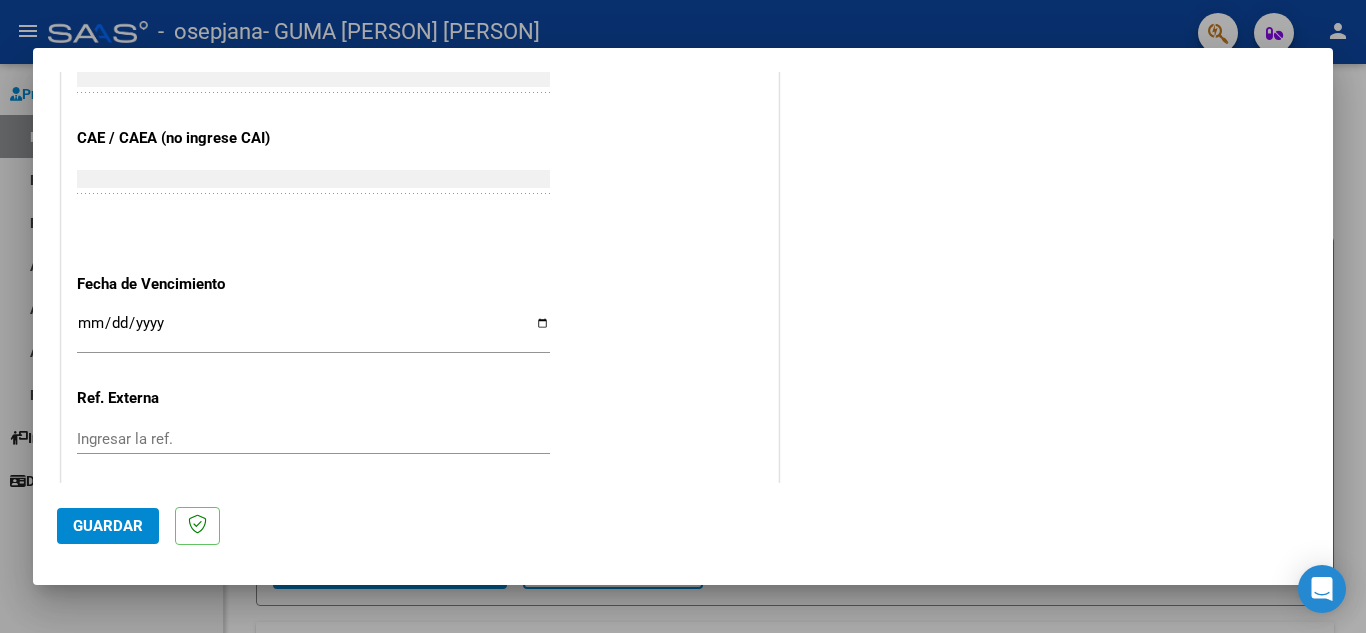 type on "202507" 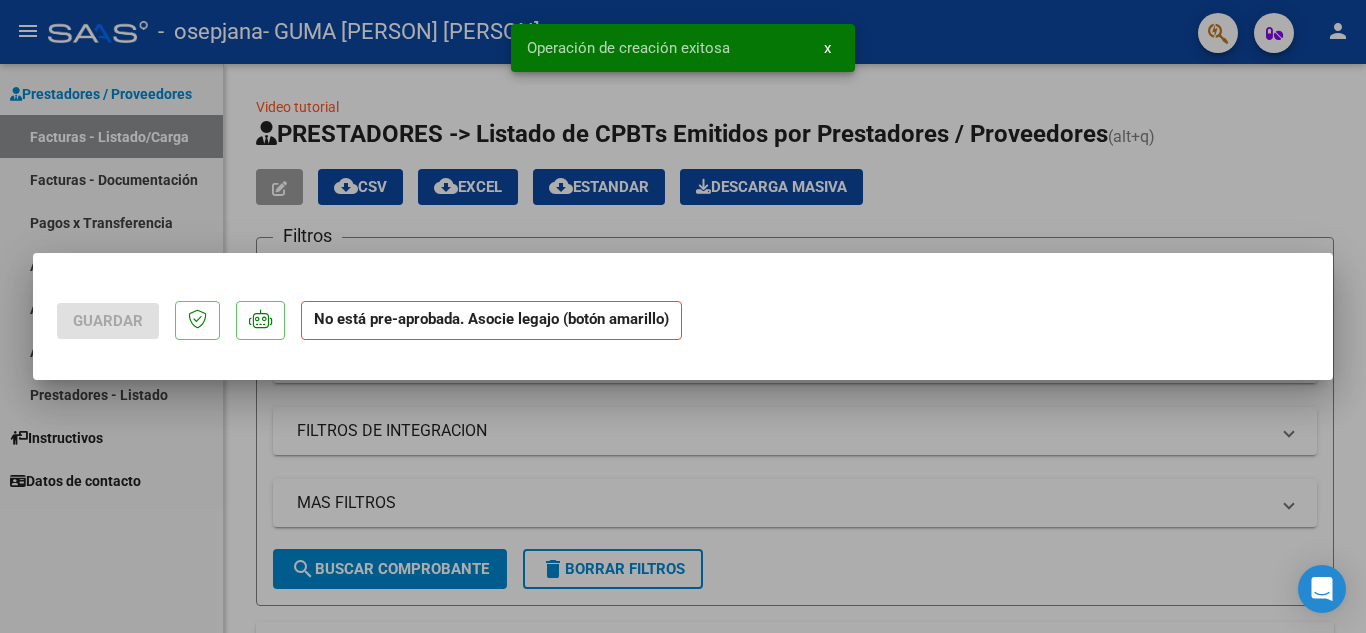 scroll, scrollTop: 0, scrollLeft: 0, axis: both 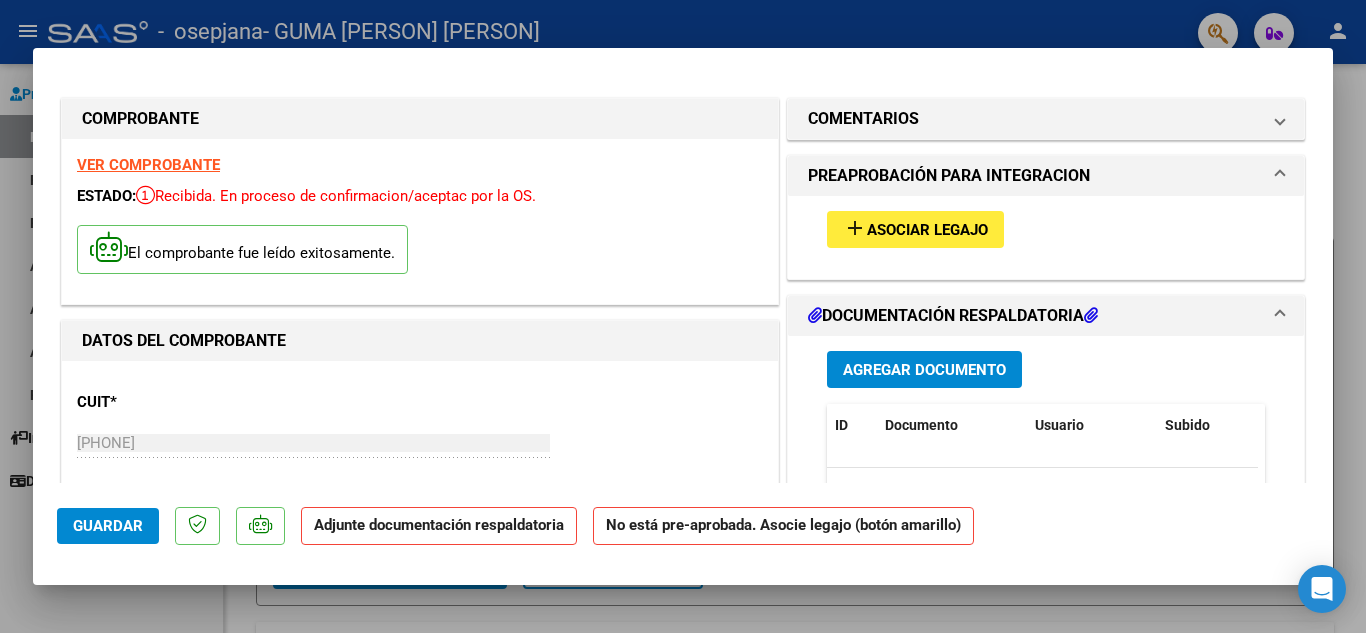 click on "Asociar Legajo" at bounding box center [927, 230] 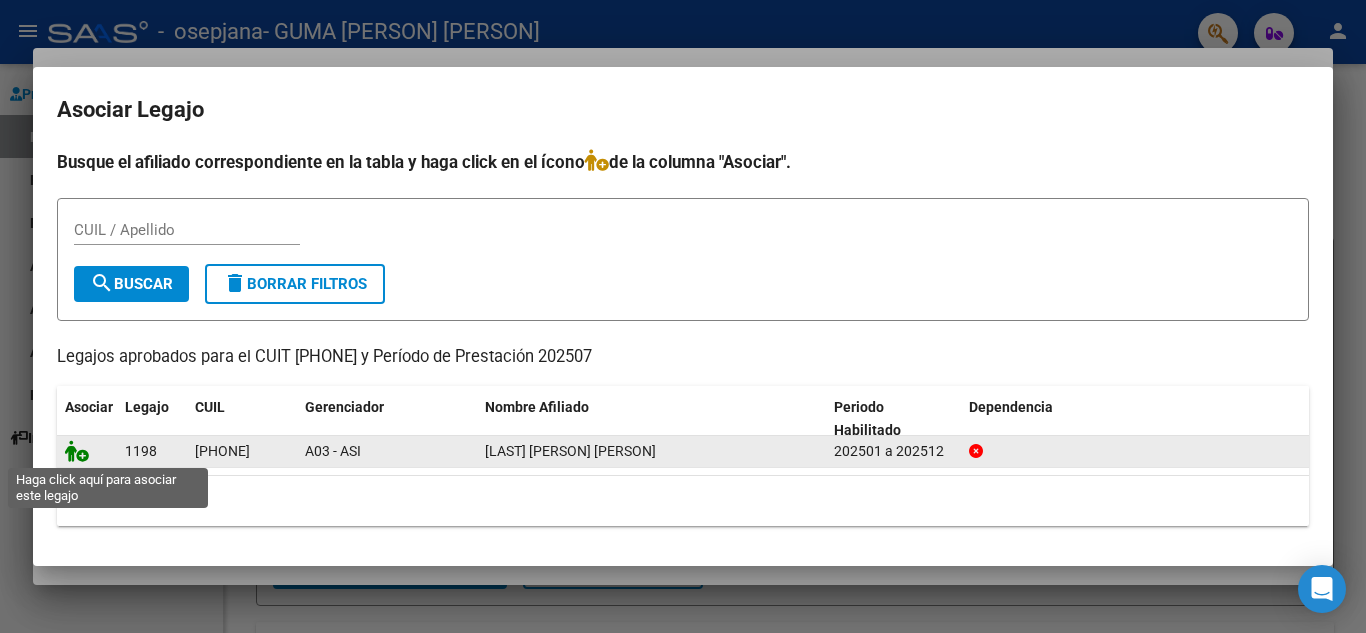 click 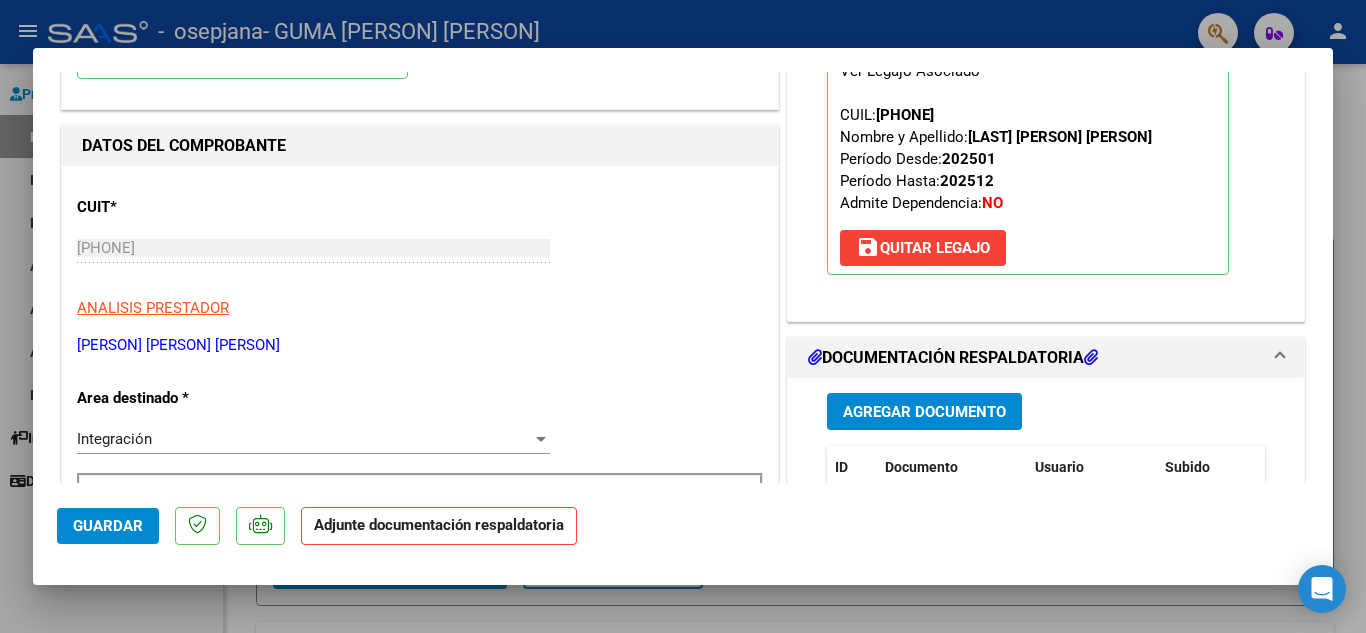 scroll, scrollTop: 200, scrollLeft: 0, axis: vertical 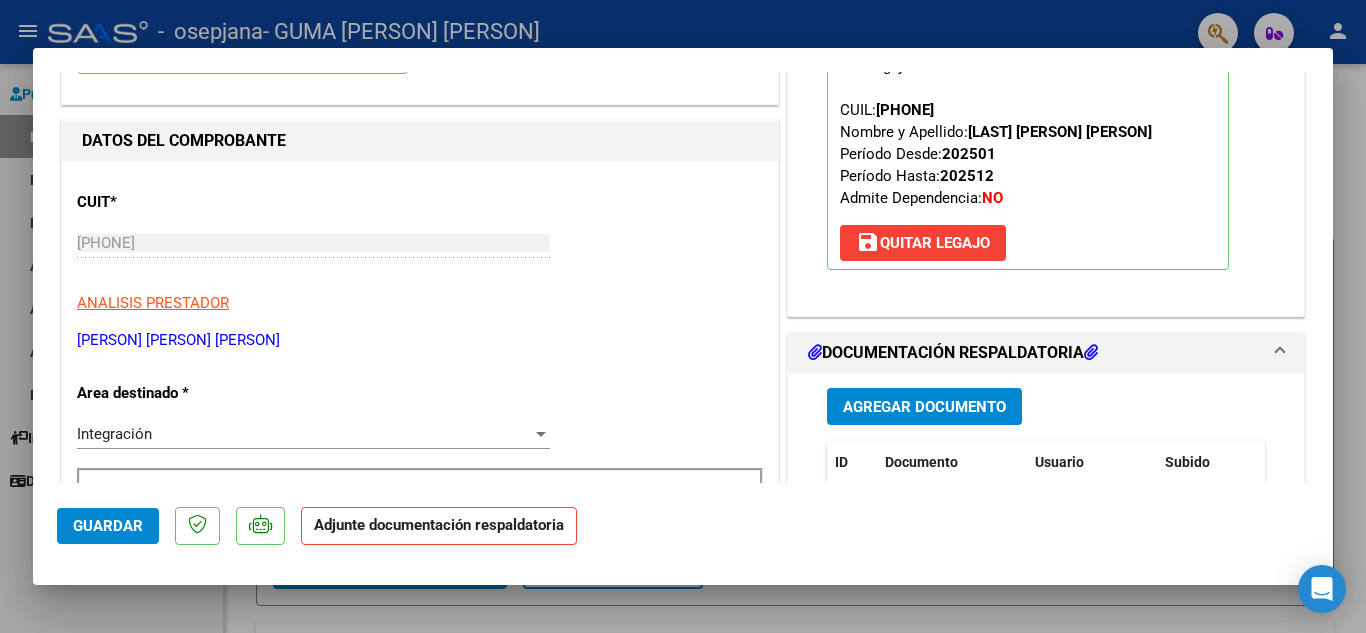 click on "Agregar Documento" at bounding box center [924, 407] 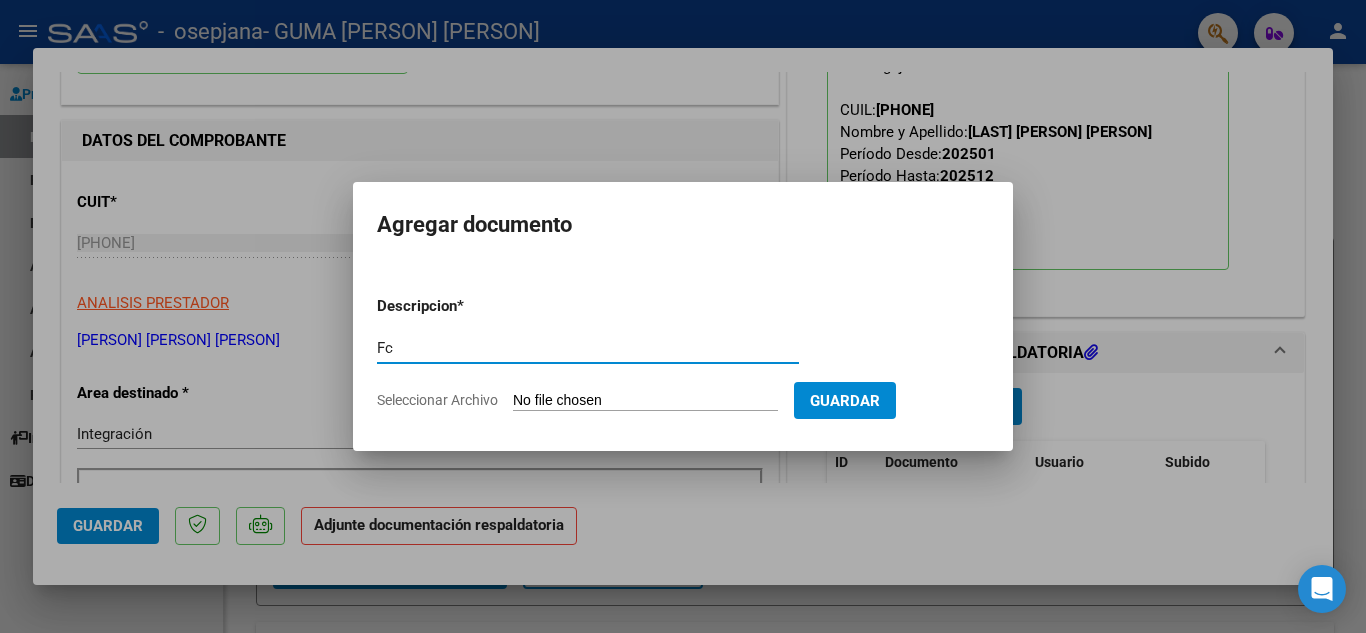 type on "F" 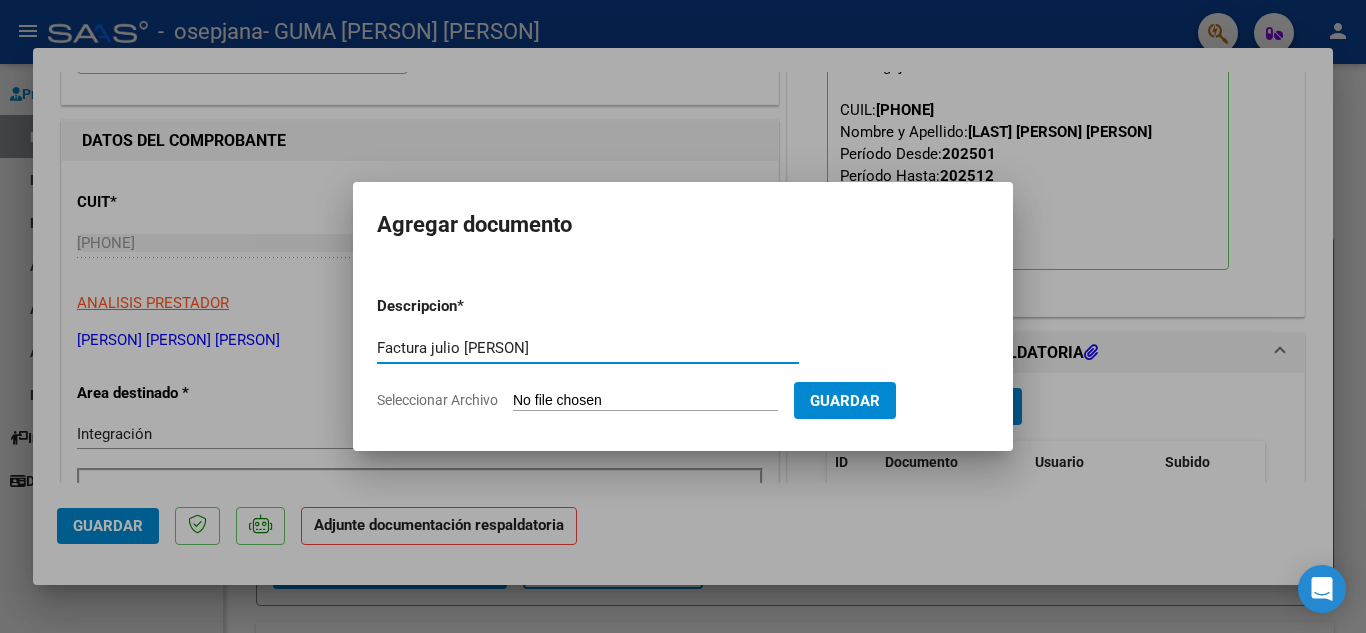 type on "Factura julio [PERSON]" 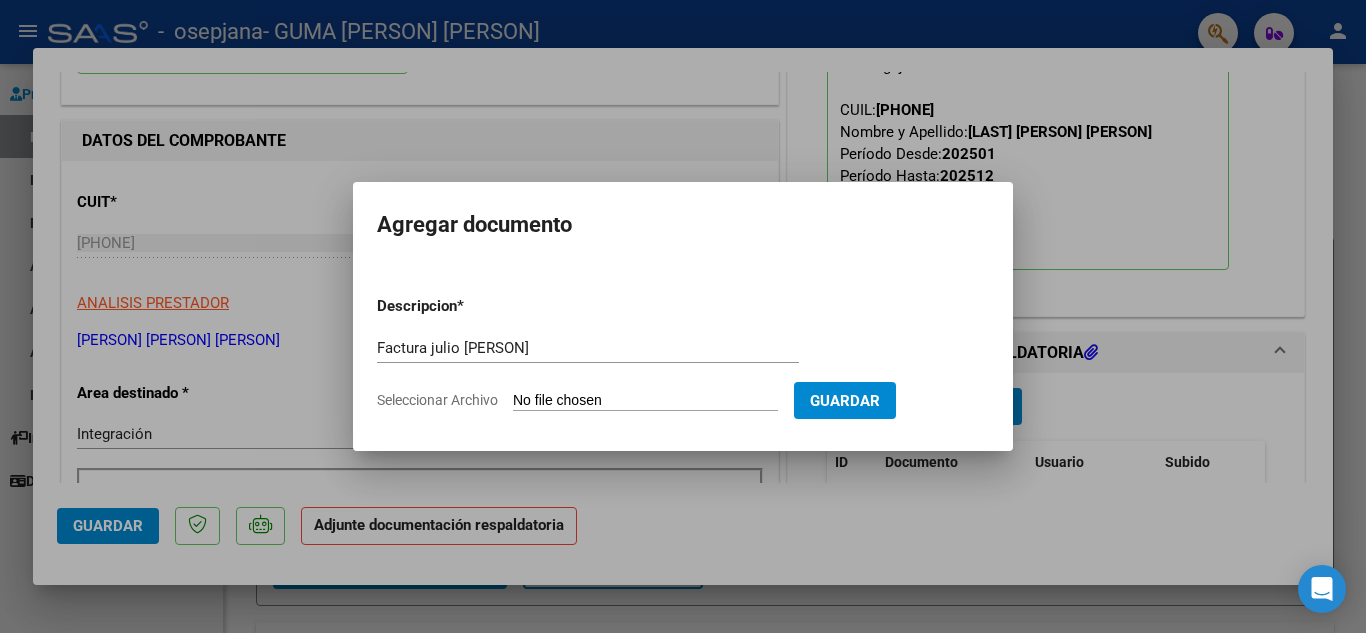 type on "C:\fakepath\Factura Julio [PERSON] 00001_00000068.pdf" 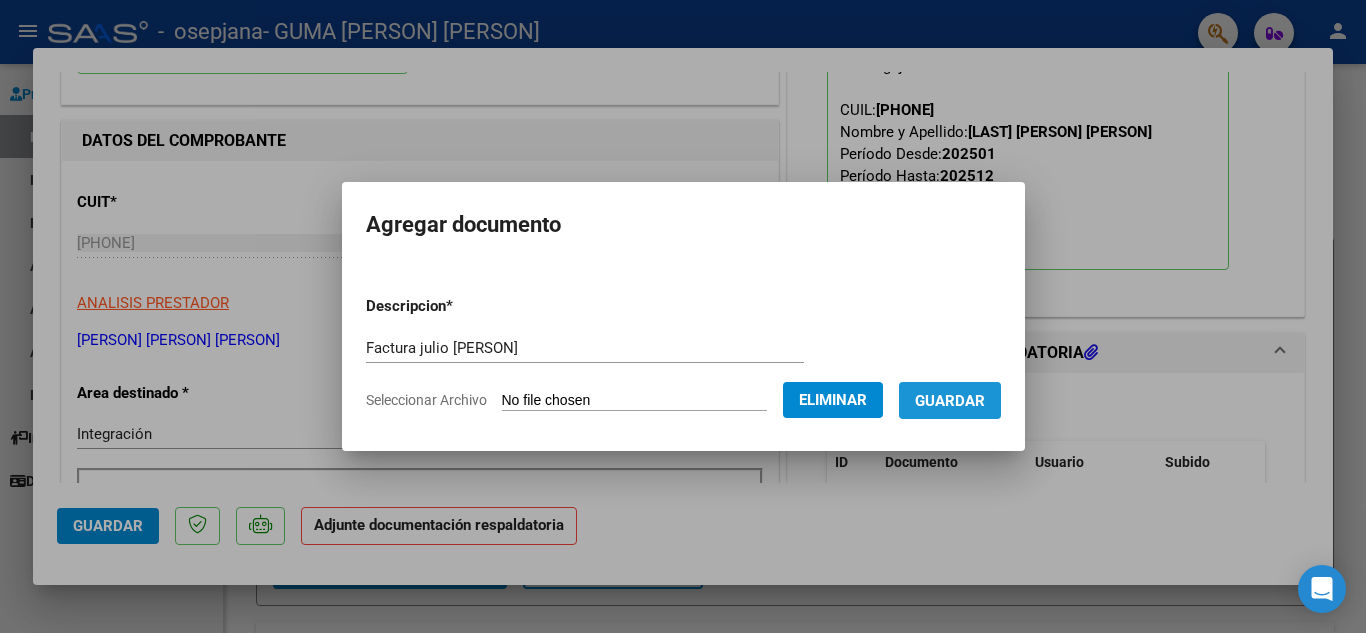 click on "Guardar" at bounding box center (950, 401) 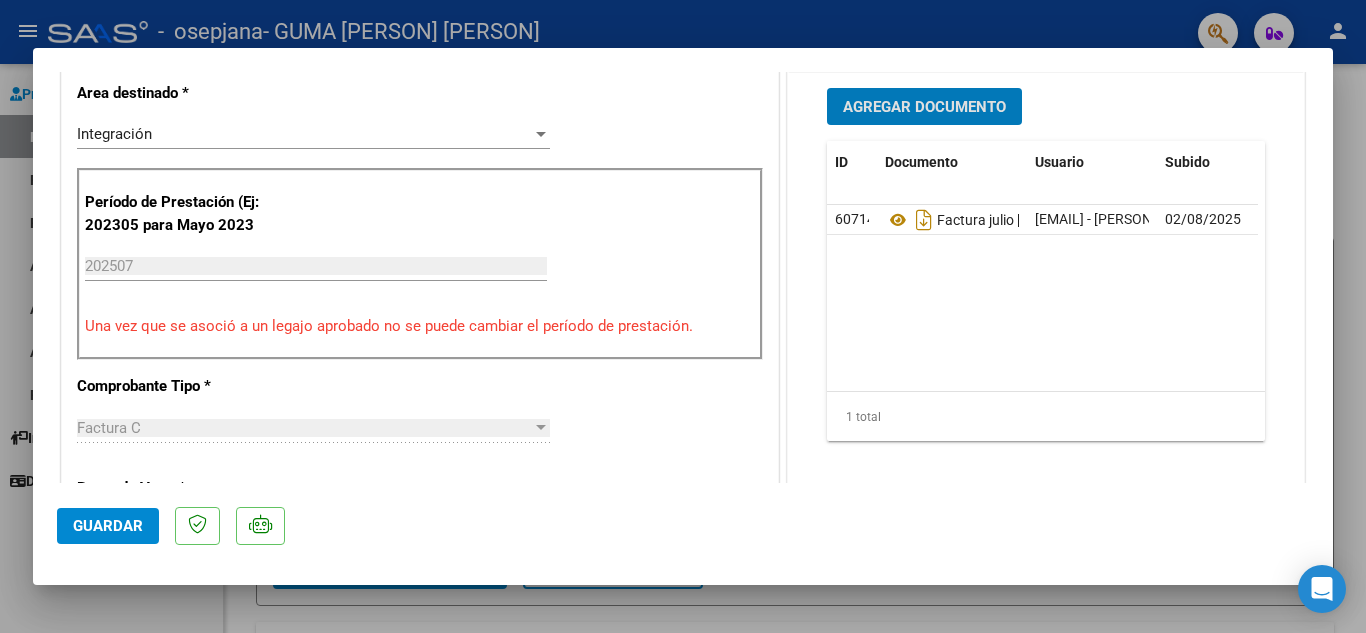 scroll, scrollTop: 400, scrollLeft: 0, axis: vertical 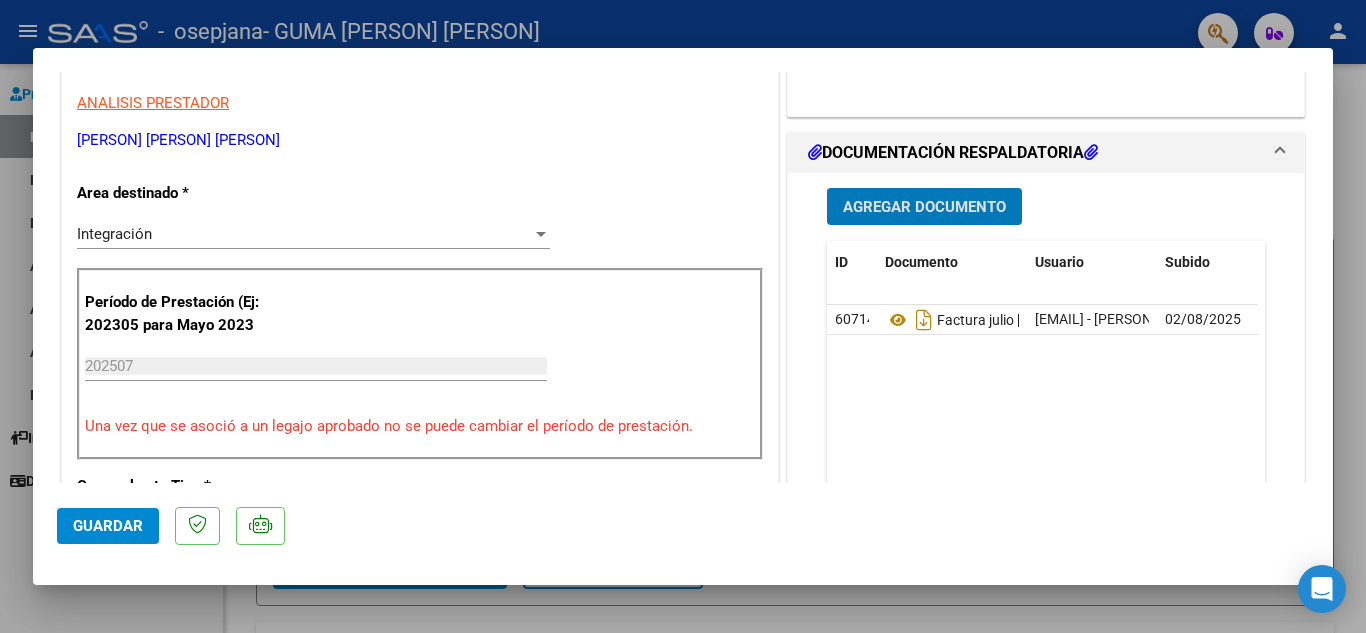 click on "Agregar Documento" at bounding box center [924, 207] 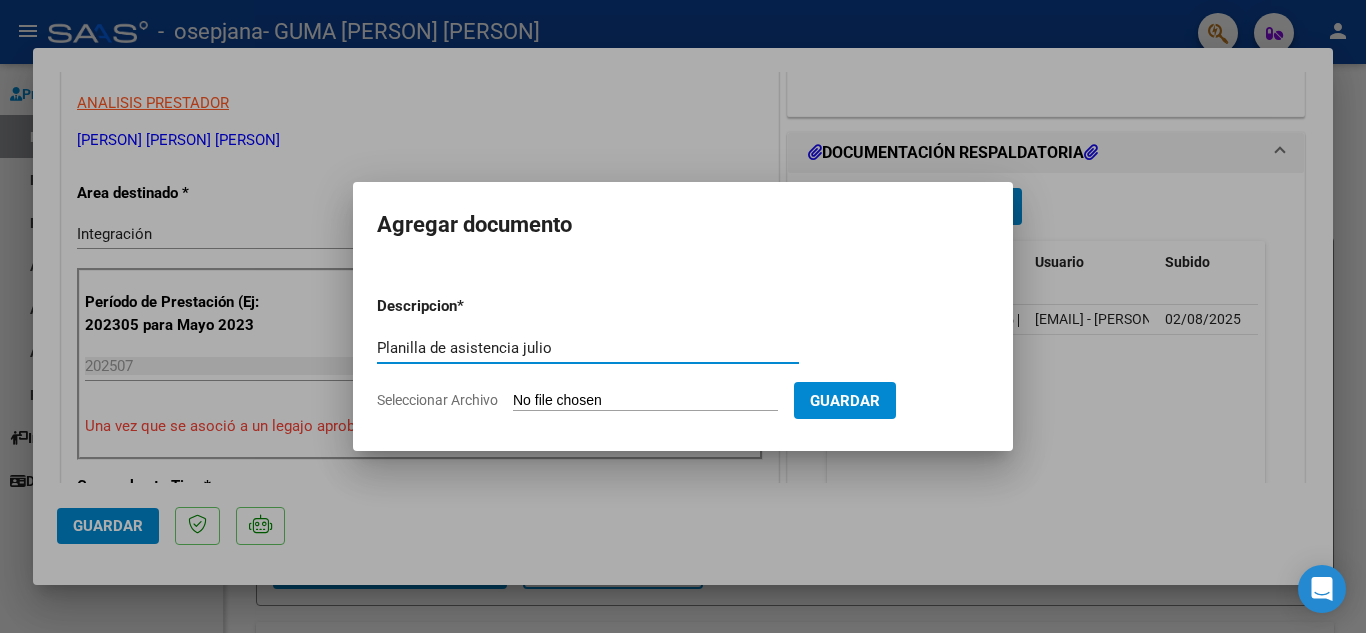 type on "Planilla de asistencia julio" 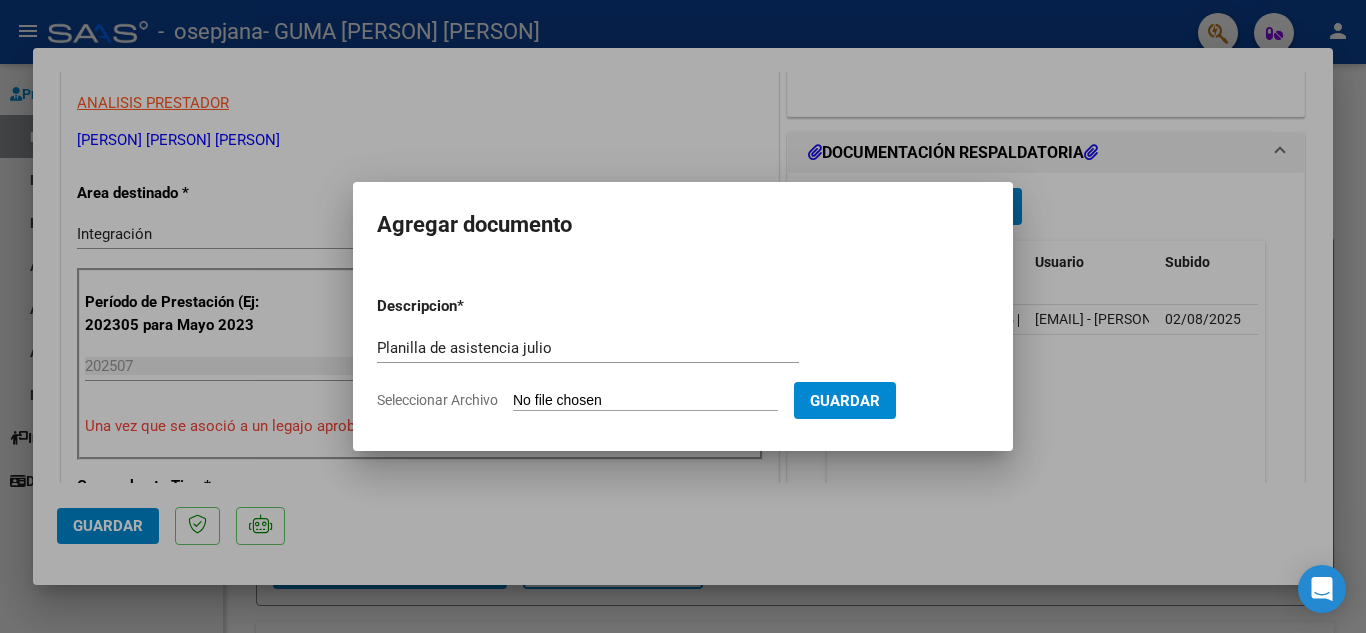 type on "C:\fakepath\ASISTENCIA [PERSON] JULIO.pdf" 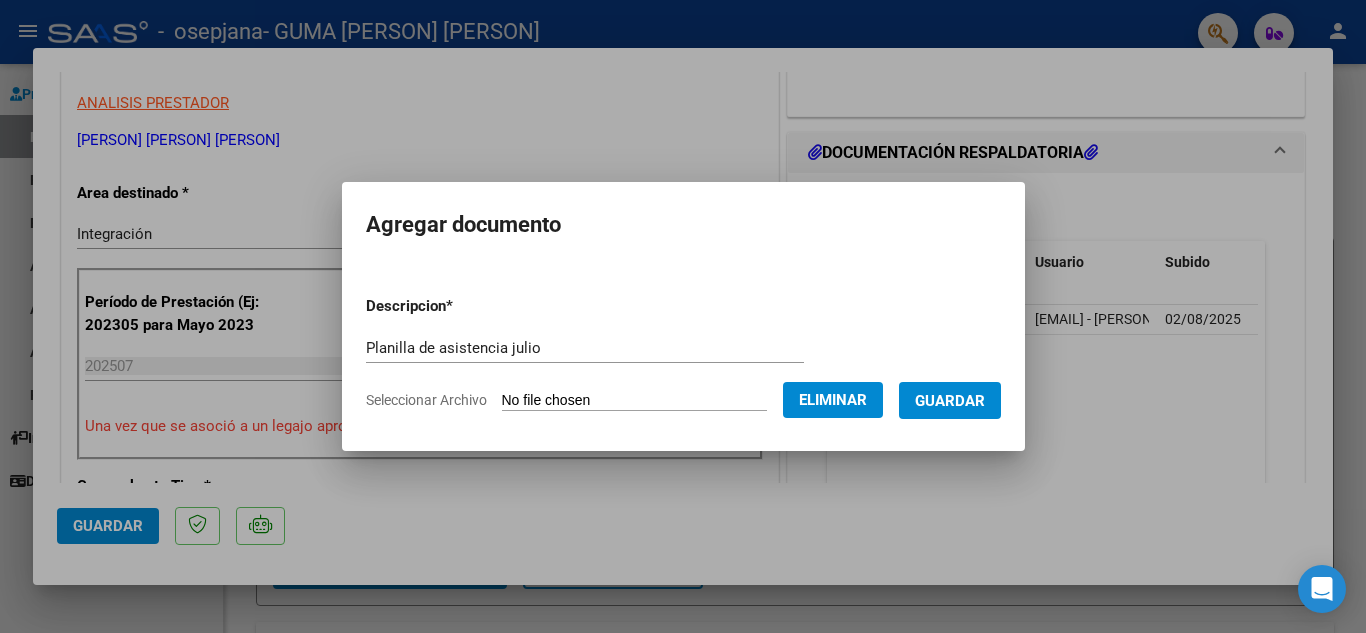 click on "Guardar" at bounding box center (950, 401) 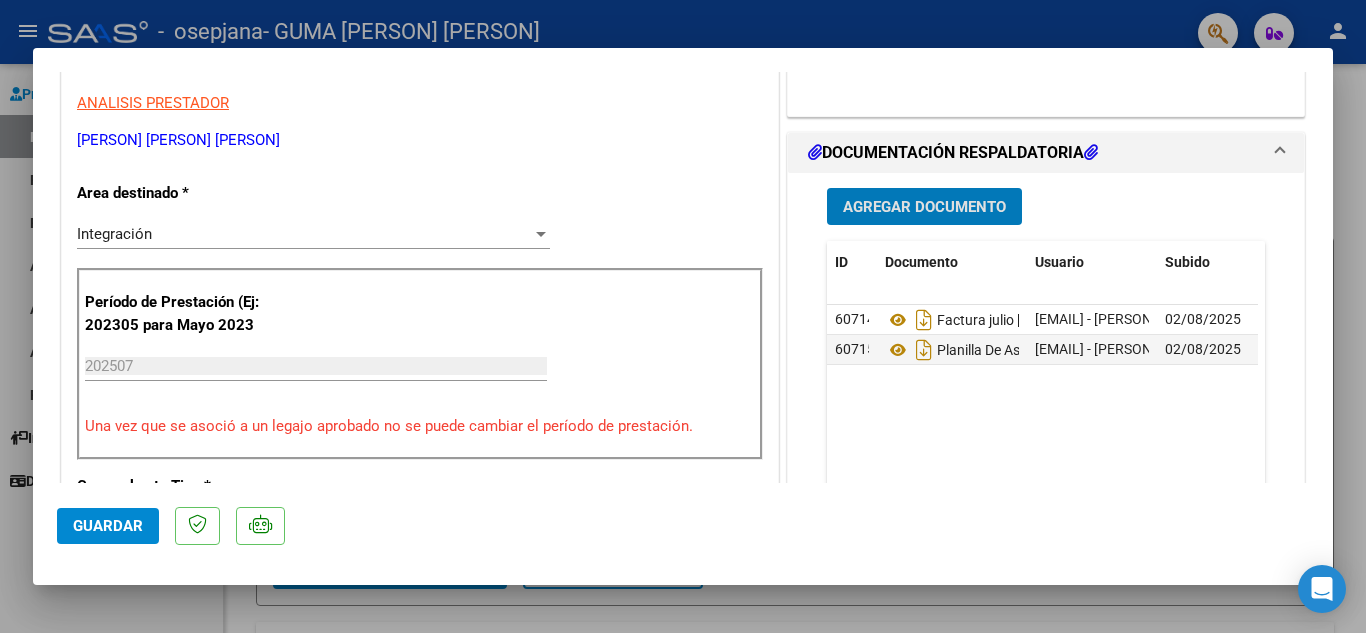click on "Agregar Documento" at bounding box center (924, 207) 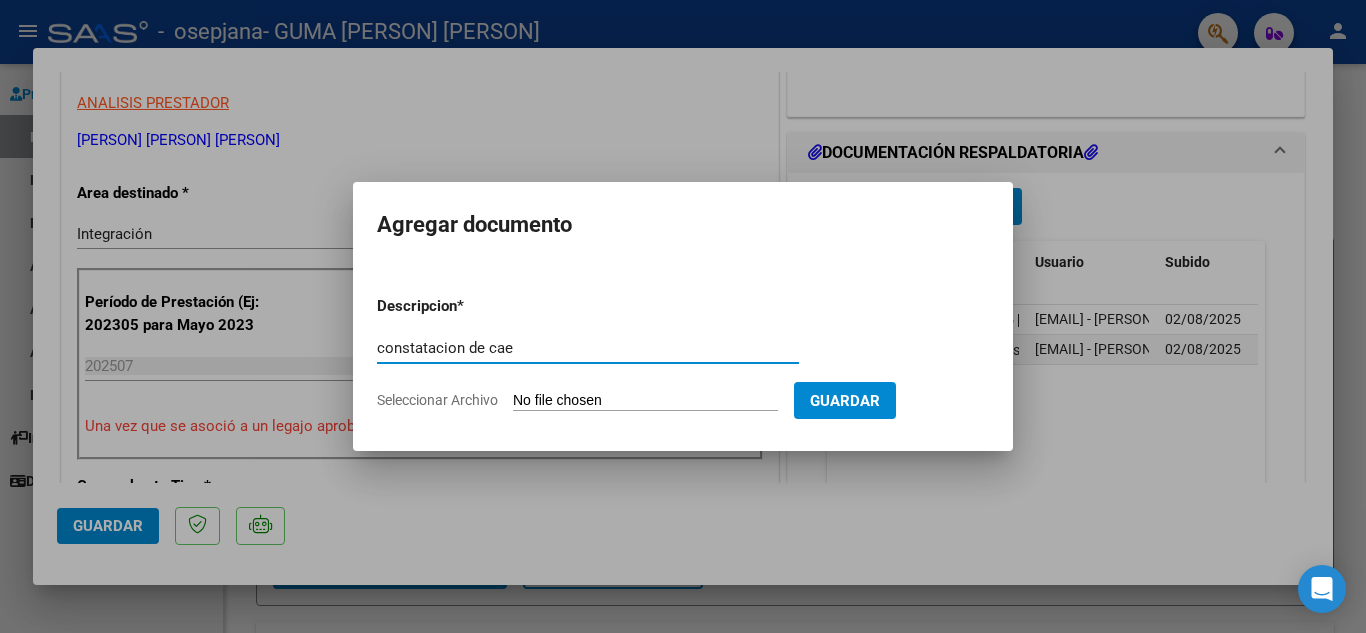 type on "constatacion de cae" 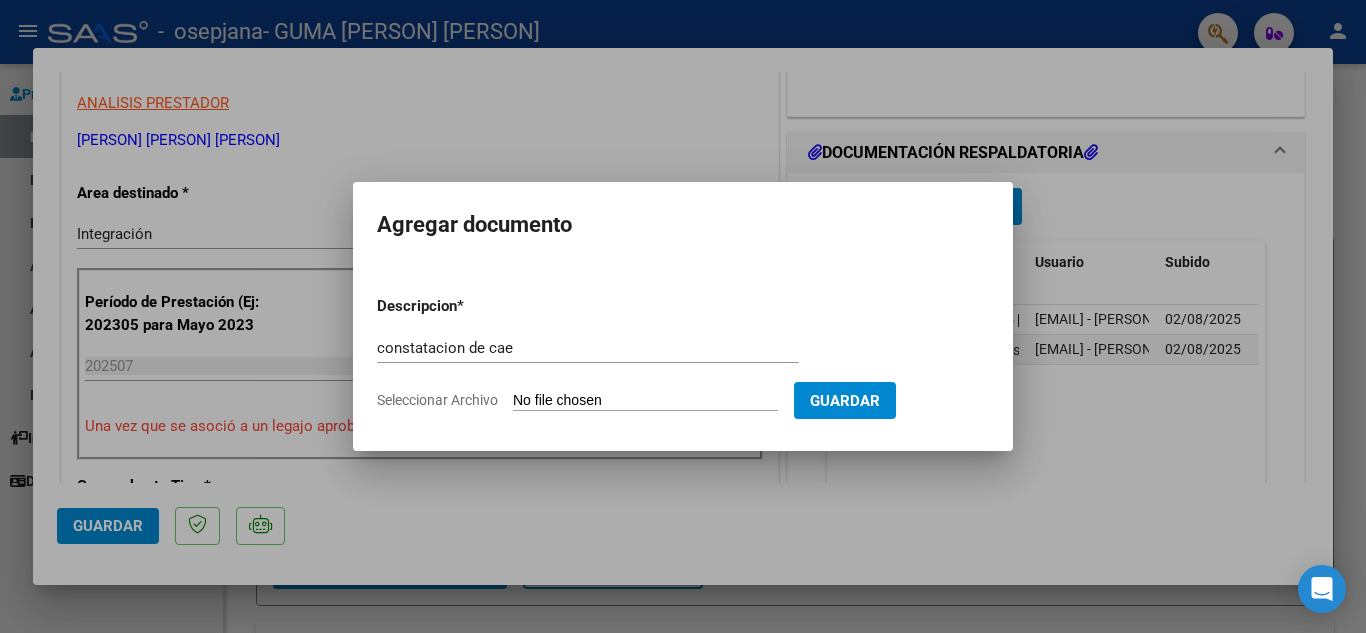 type on "C:\fakepath\Constatación de Comprobantes _ AFIP factura julio.pdf" 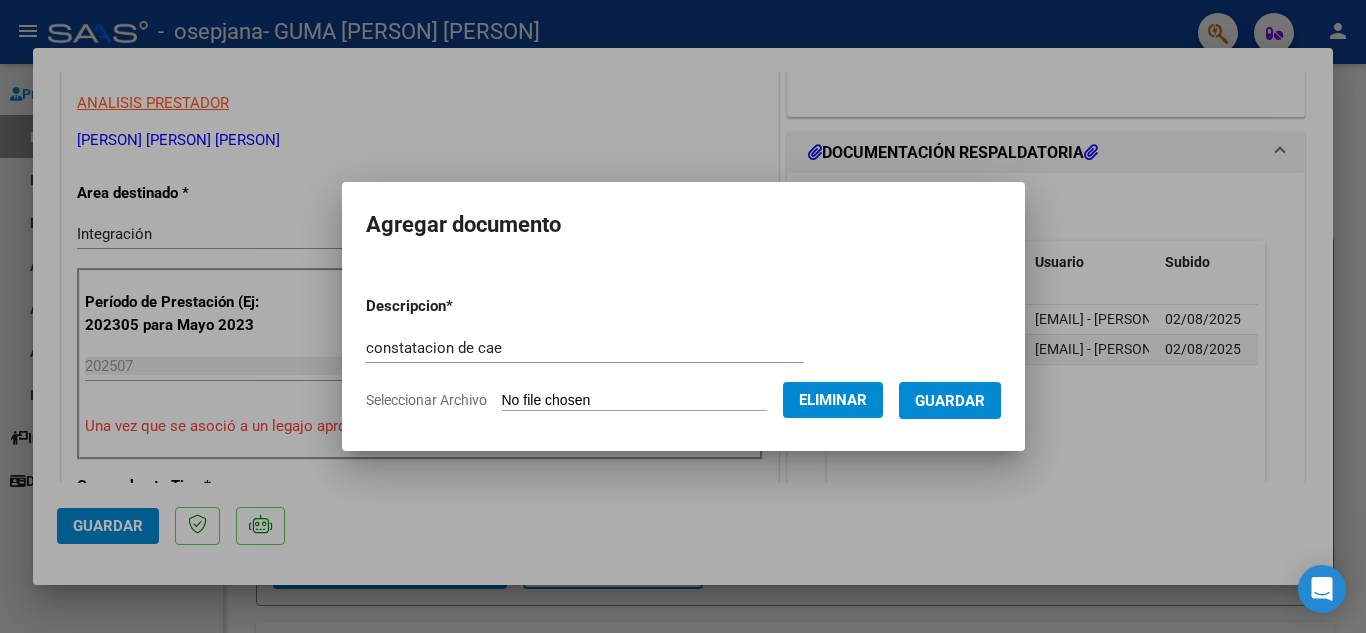 click on "Guardar" at bounding box center (950, 401) 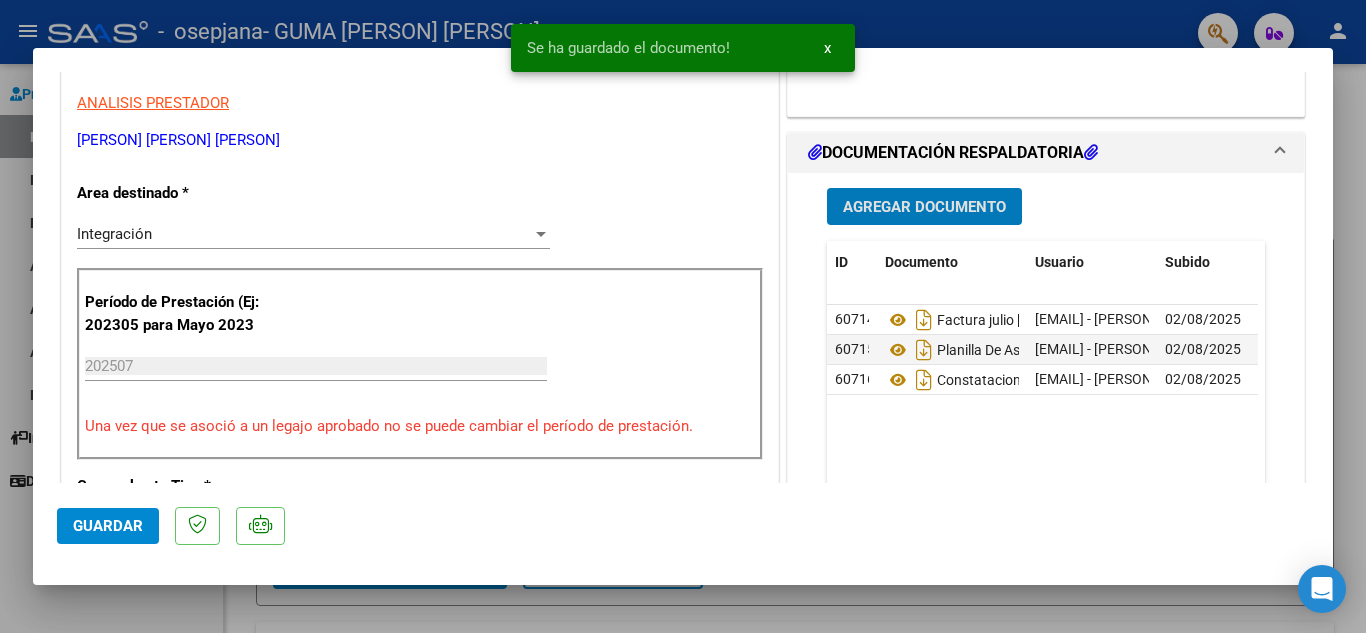 click on "Agregar Documento" at bounding box center [924, 207] 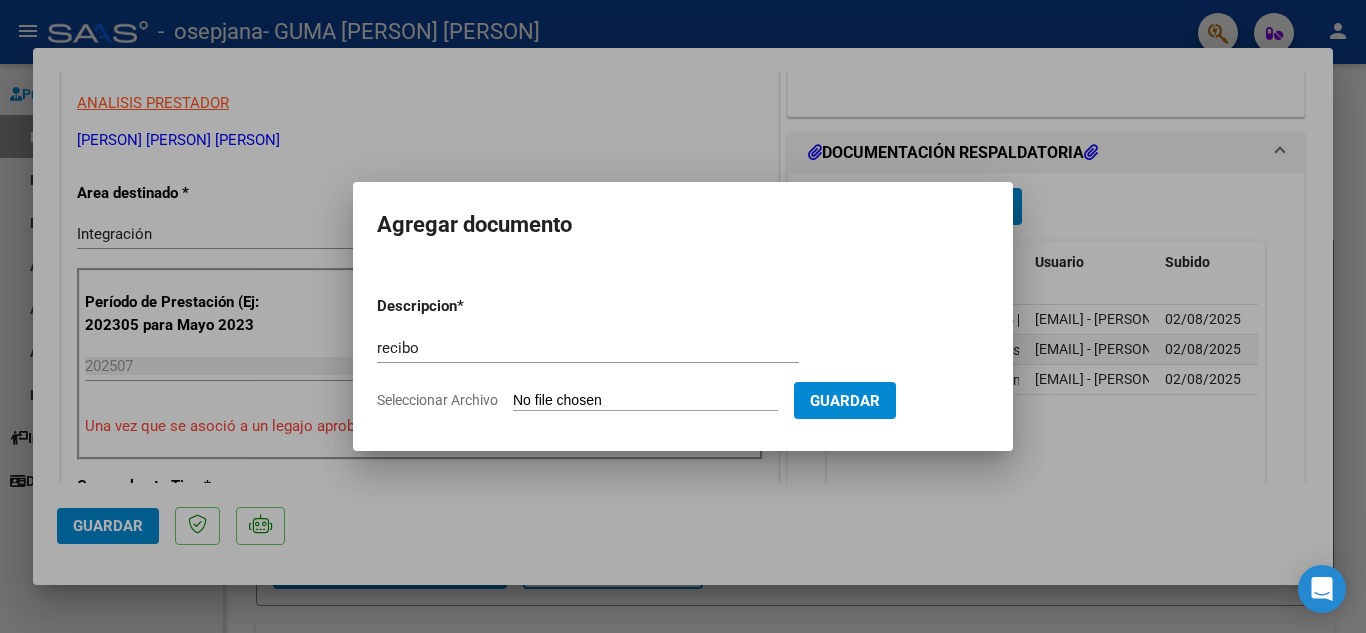 click on "Seleccionar Archivo" 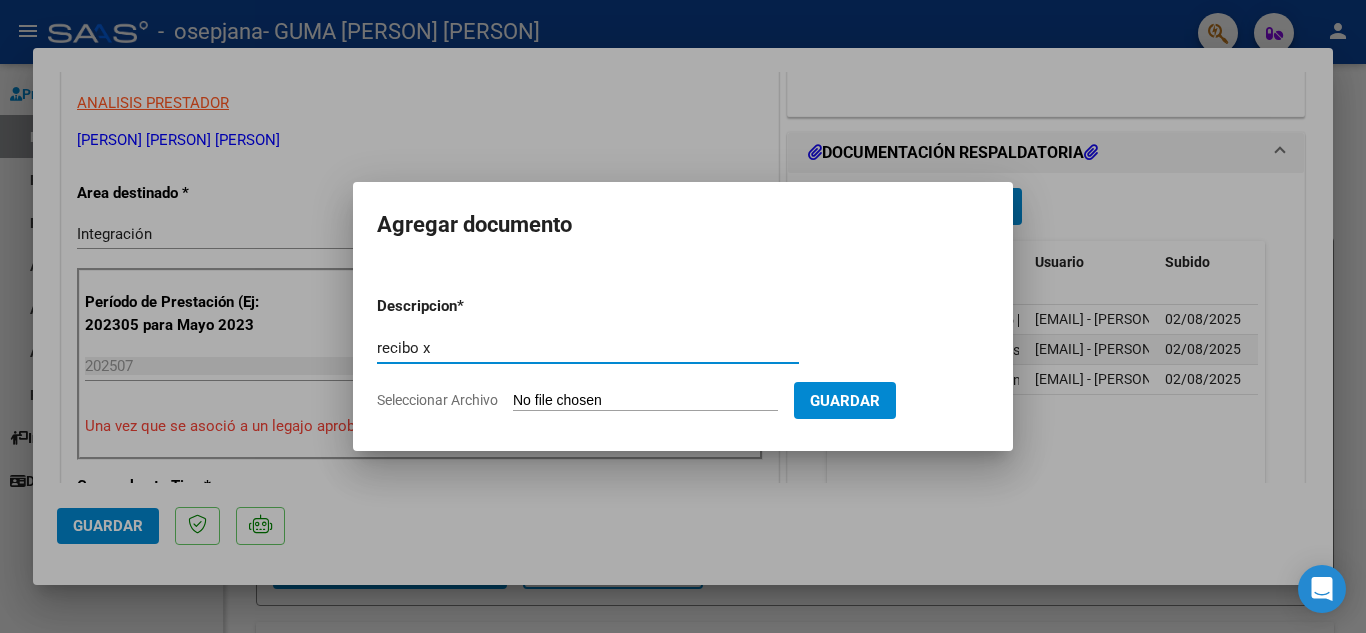 type on "recibo x" 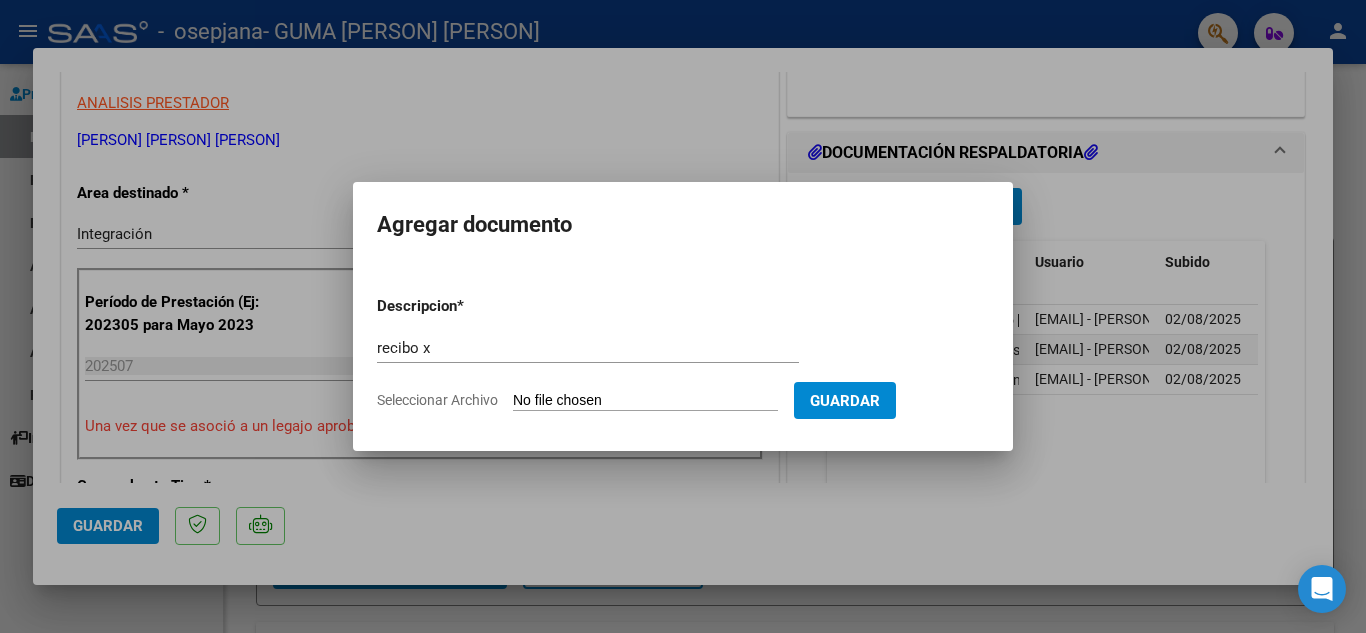 click on "Seleccionar Archivo" 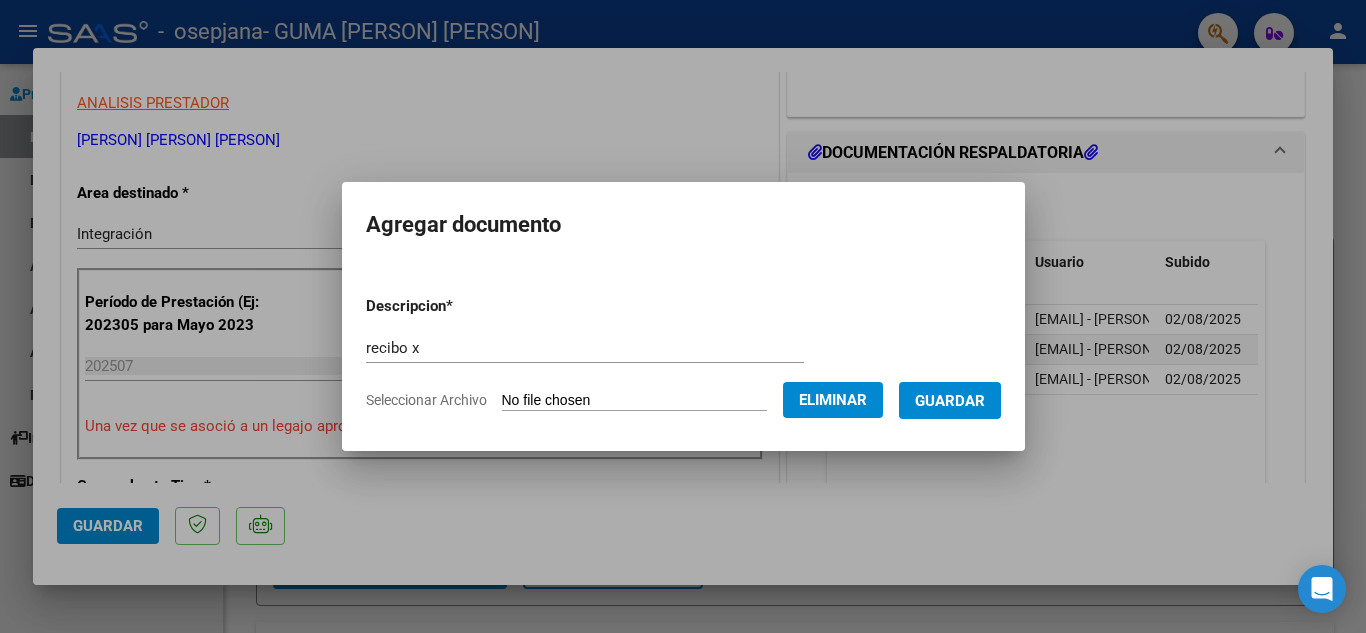 click on "recibo x" at bounding box center [585, 348] 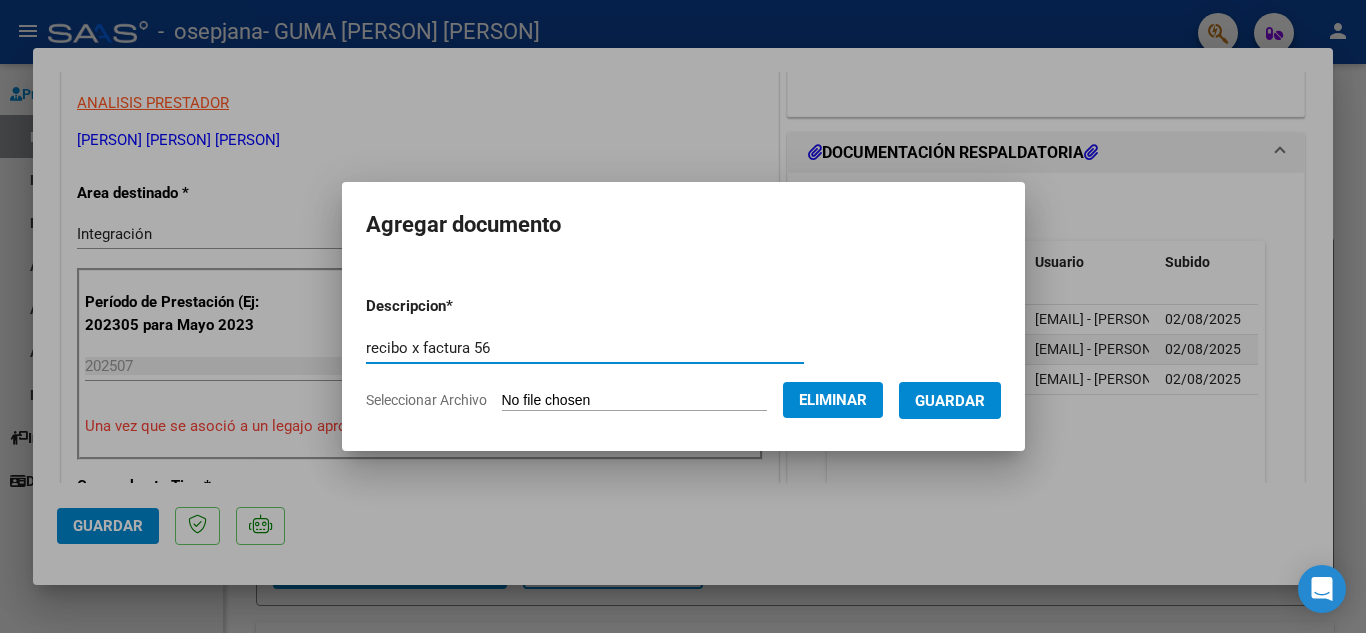 type on "recibo x factura 56" 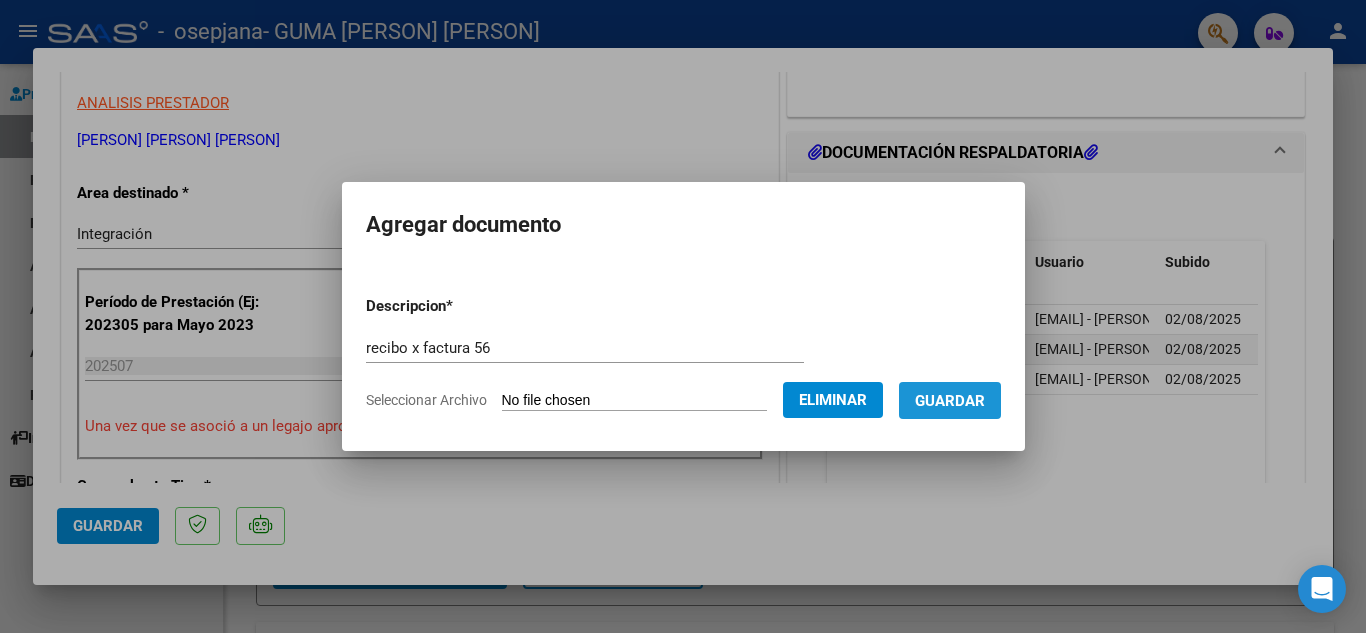 click on "Guardar" at bounding box center [950, 401] 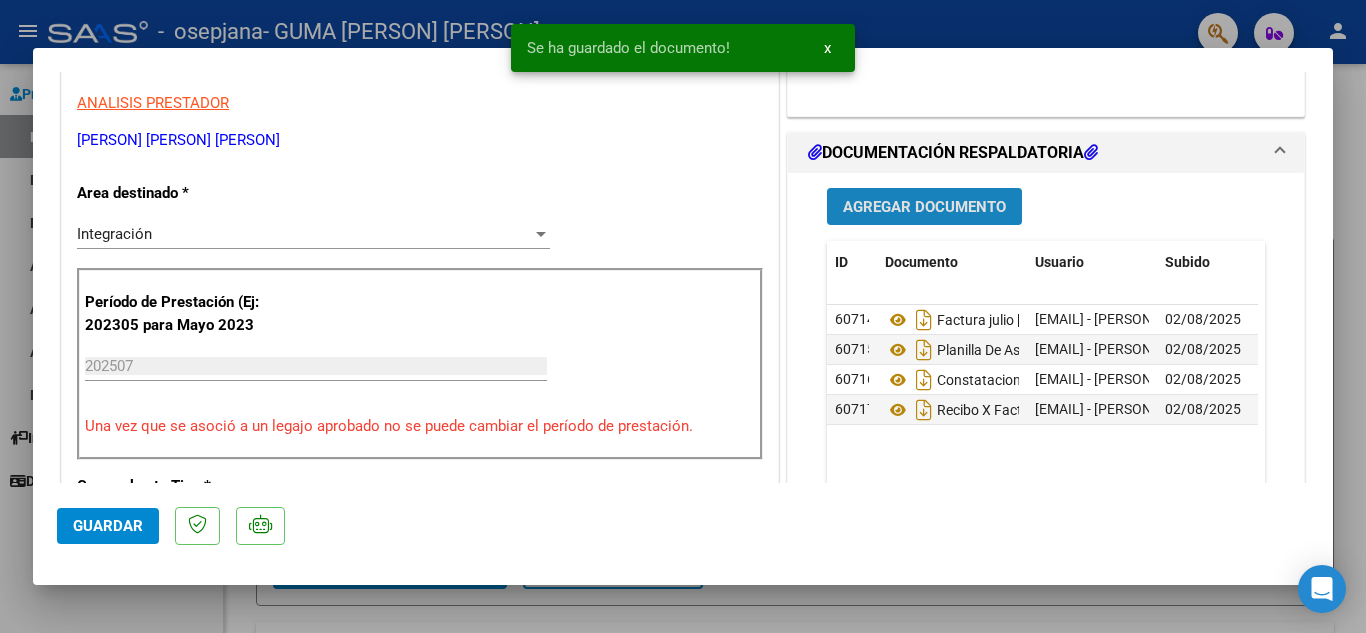 click on "Agregar Documento" at bounding box center (924, 206) 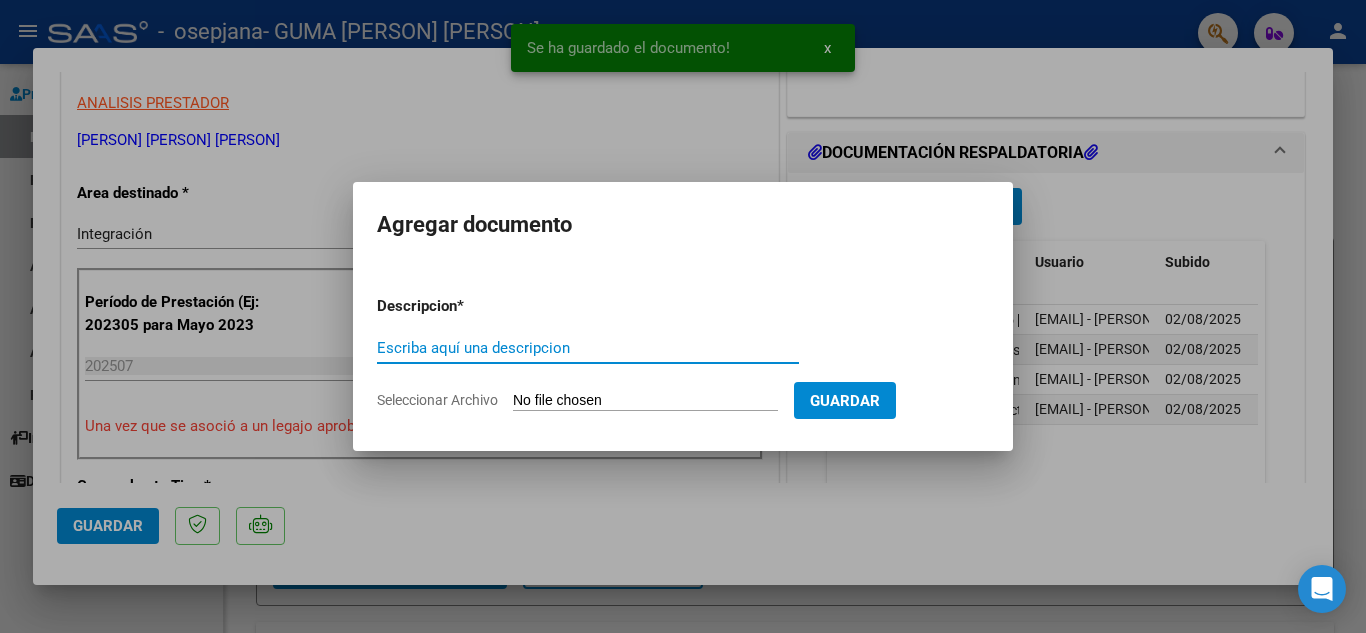 click on "Seleccionar Archivo" 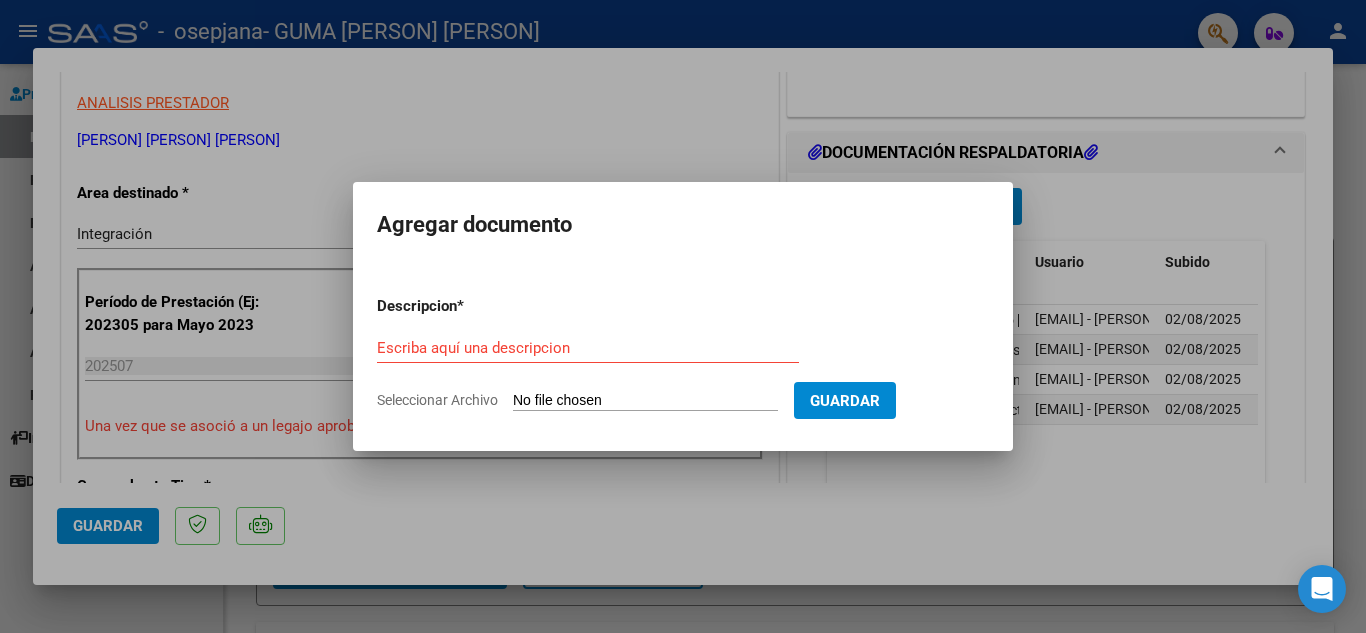 type on "C:\fakepath\ORDEN DE PAGO [PERSON].PDF" 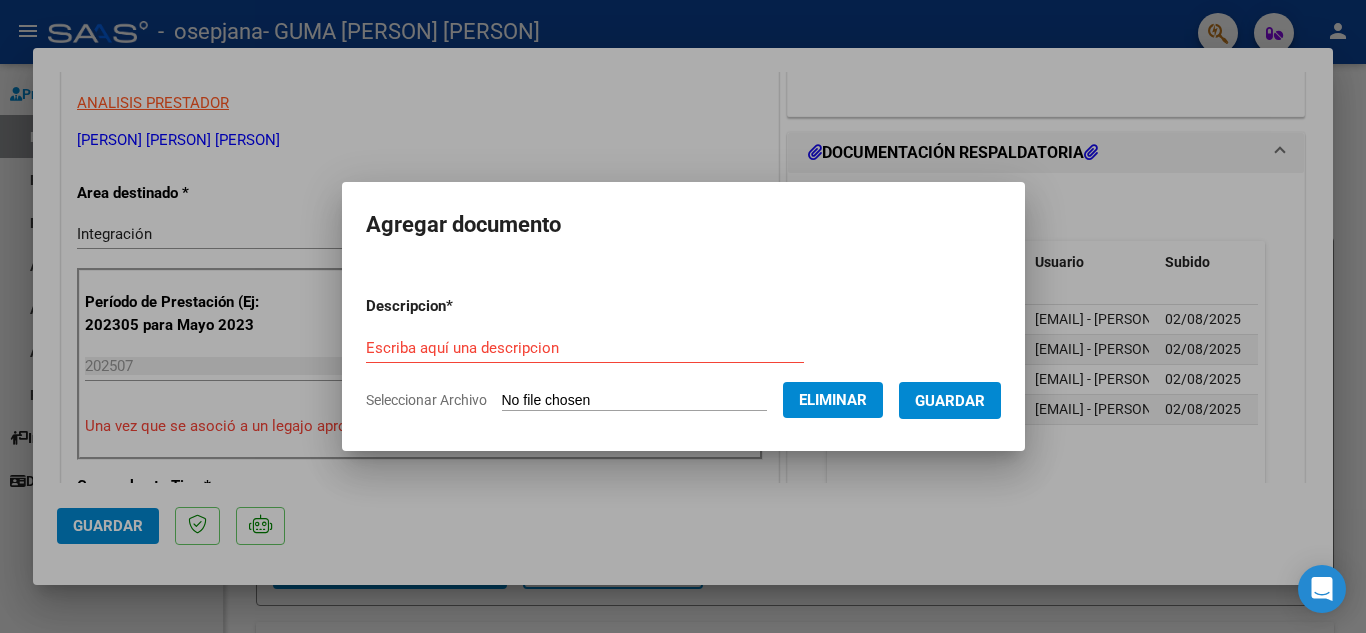 click on "Descripcion  *   Escriba aquí una descripcion  Seleccionar Archivo Eliminar Guardar" at bounding box center (683, 353) 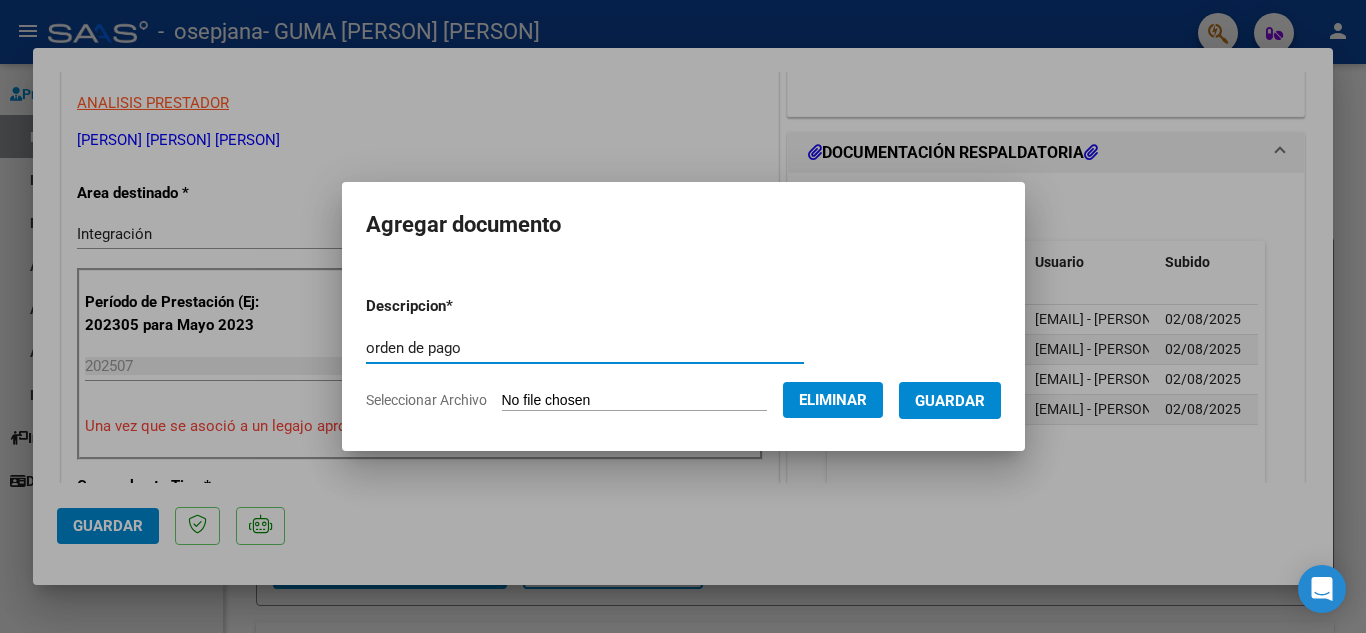 type on "orden de pago" 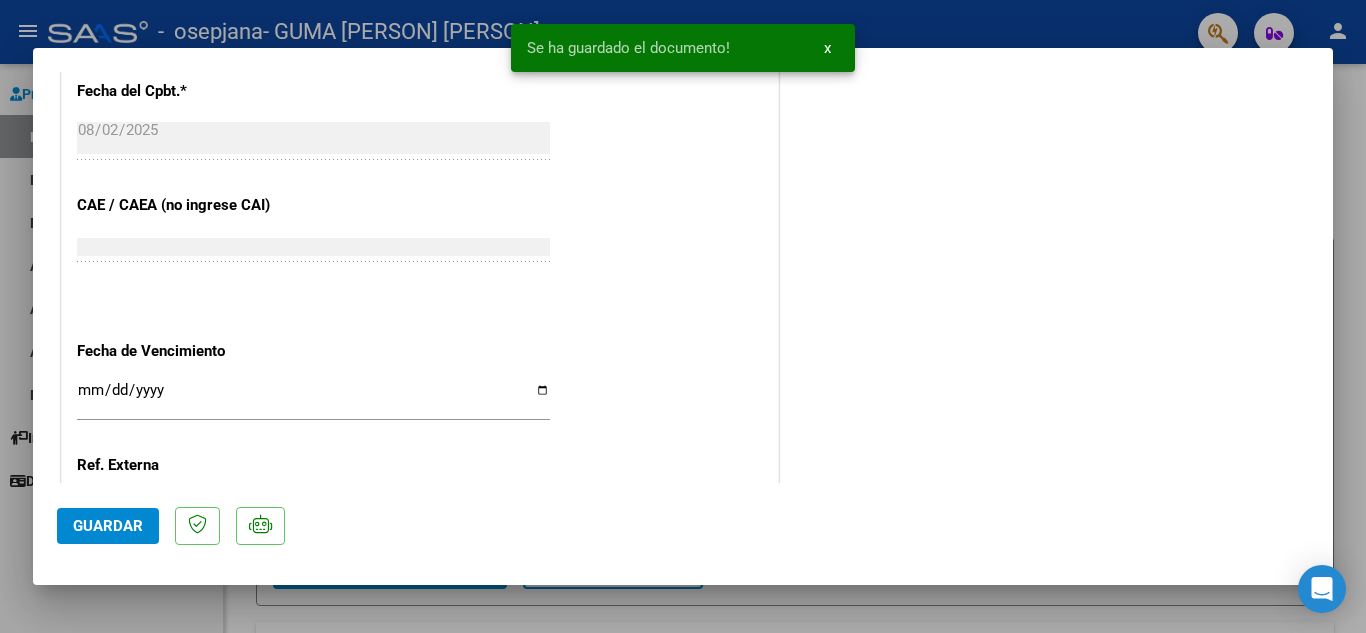 scroll, scrollTop: 1379, scrollLeft: 0, axis: vertical 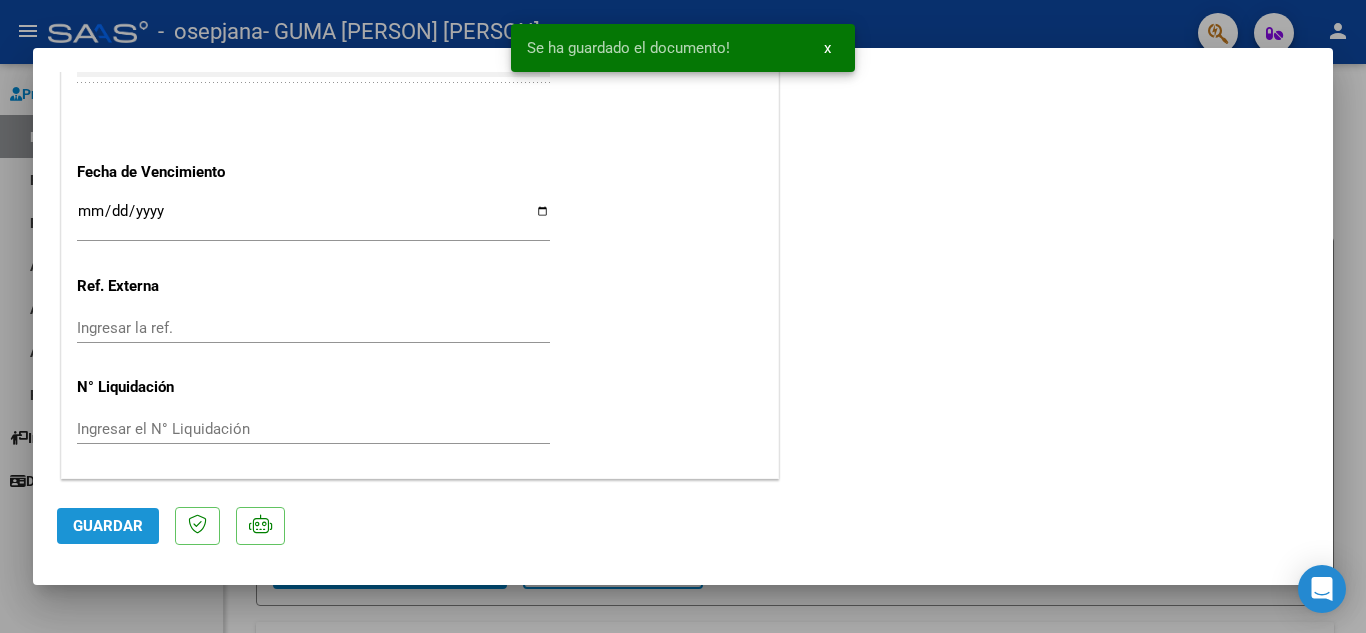 click on "Guardar" 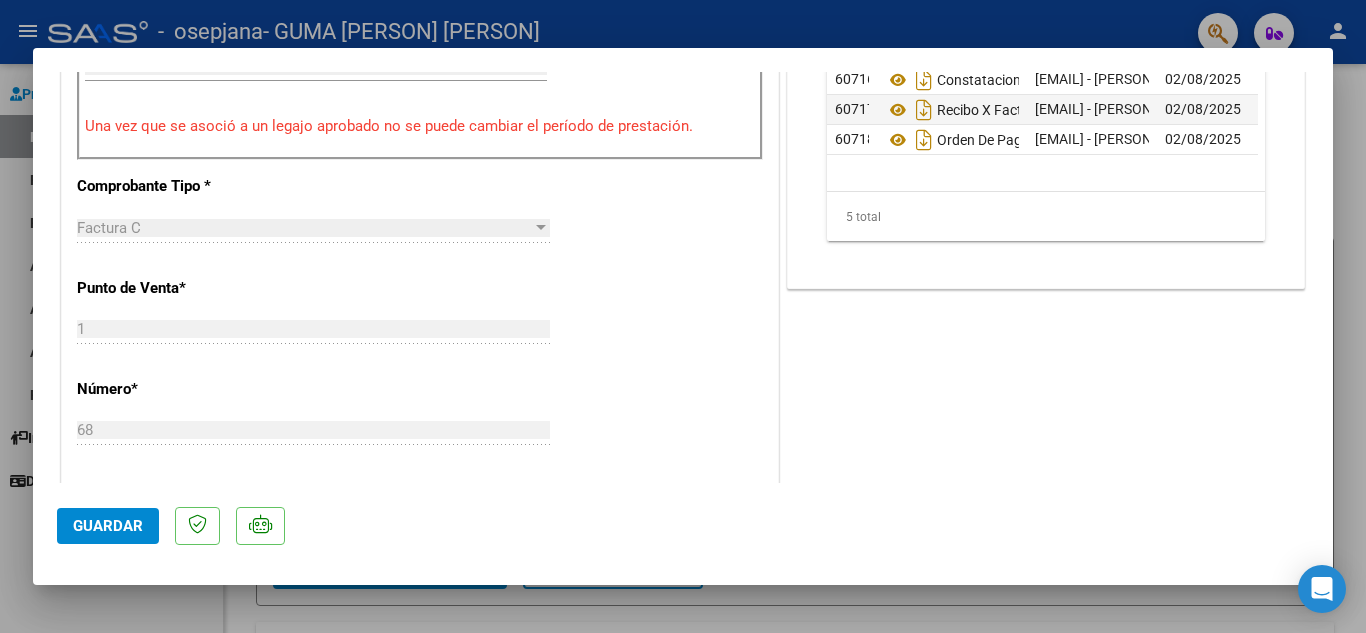 scroll, scrollTop: 1379, scrollLeft: 0, axis: vertical 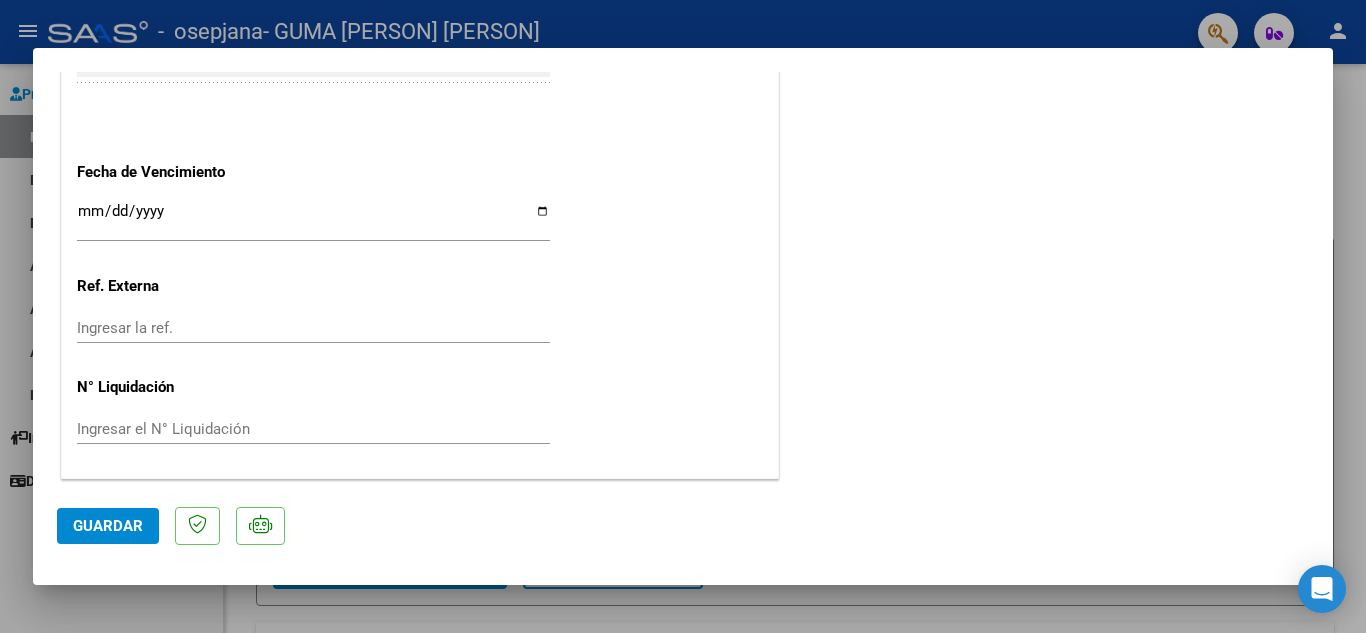 click on "Guardar" 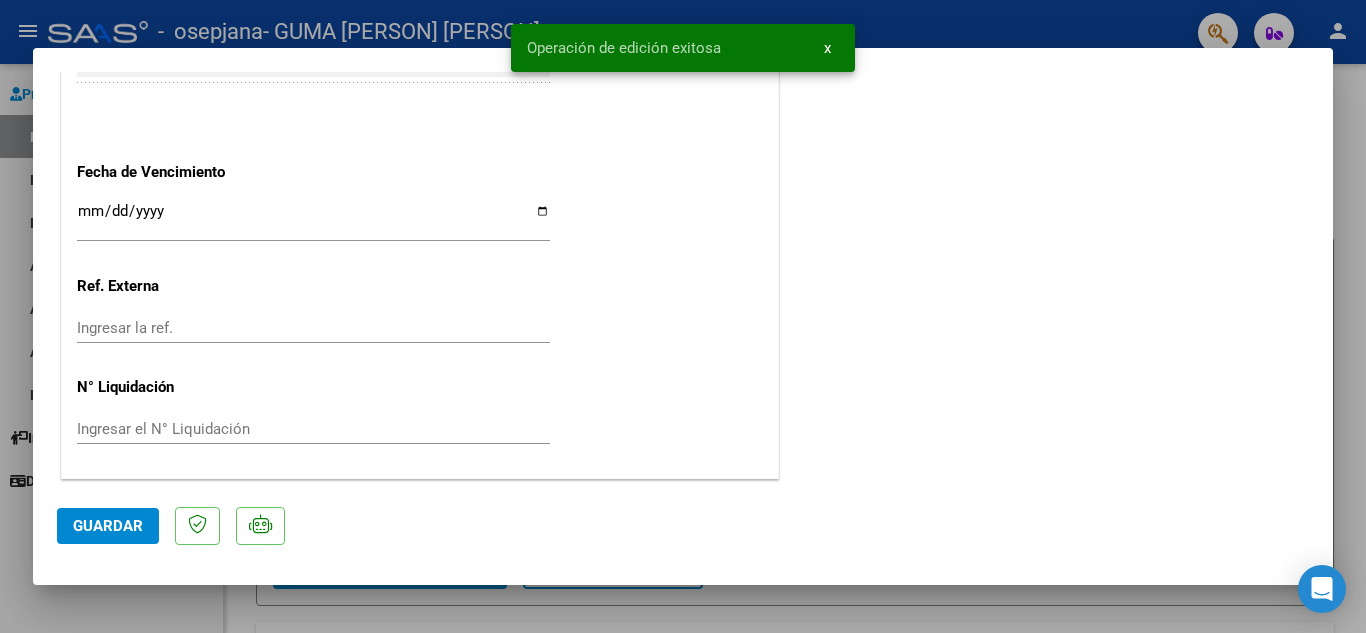 click at bounding box center (683, 316) 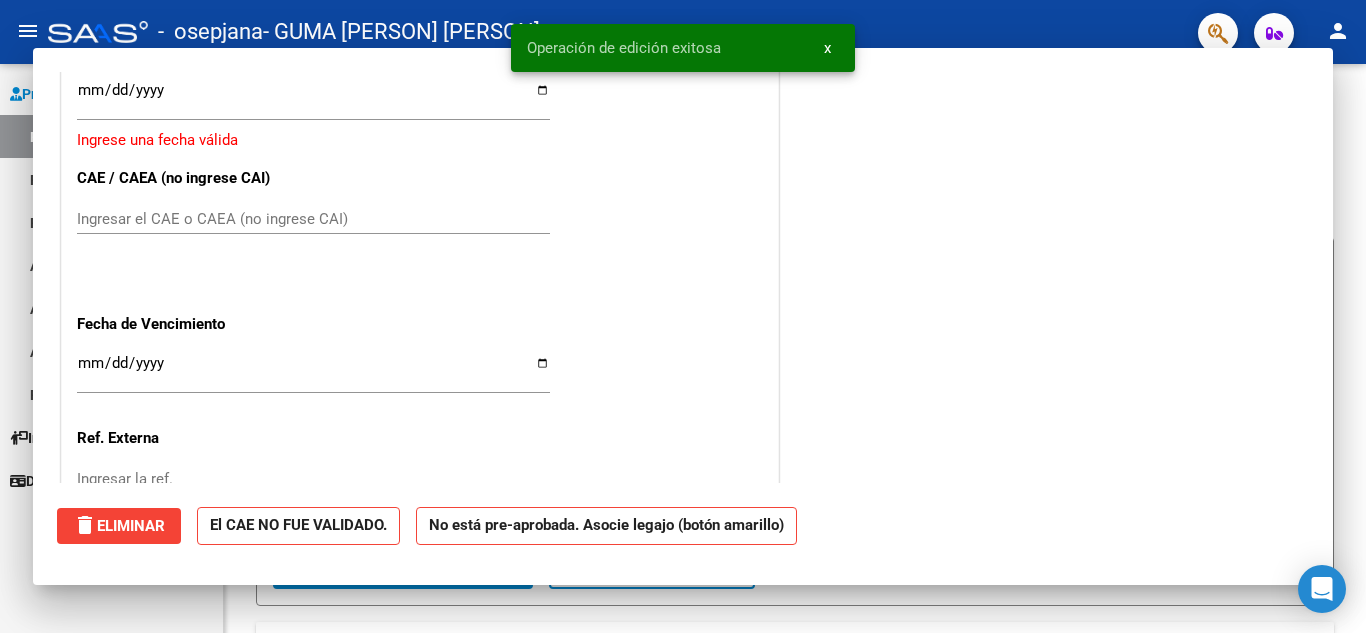 scroll, scrollTop: 0, scrollLeft: 0, axis: both 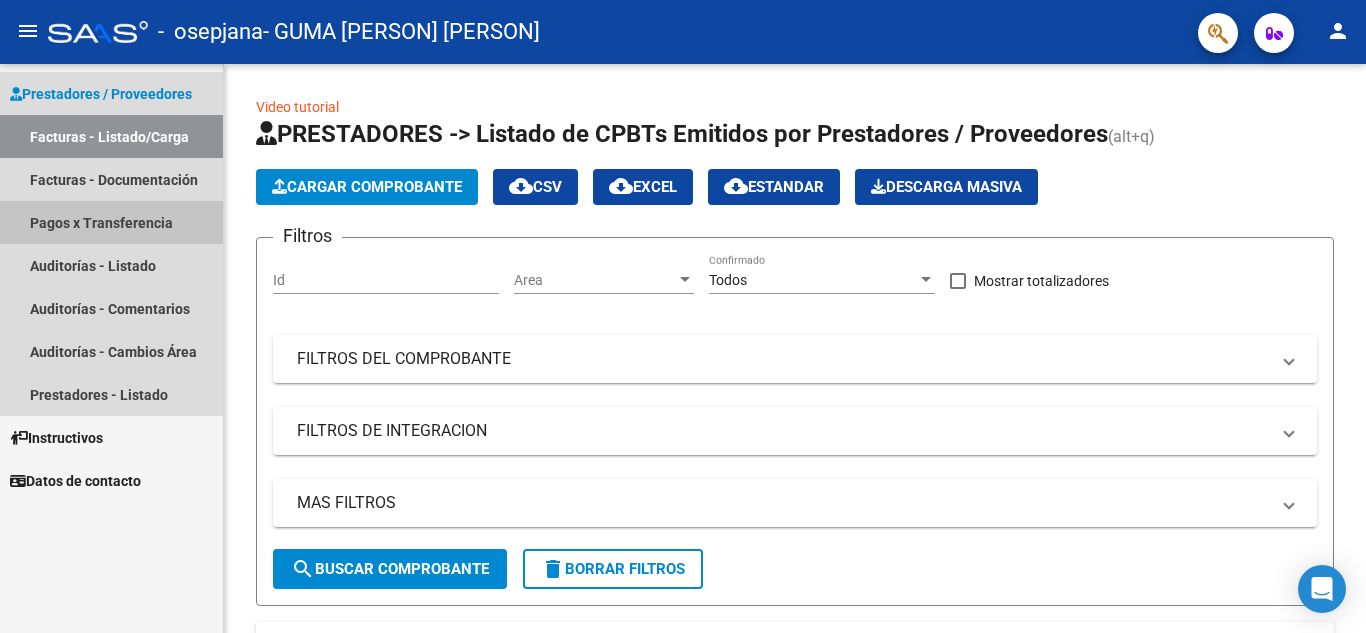 click on "Pagos x Transferencia" at bounding box center [111, 222] 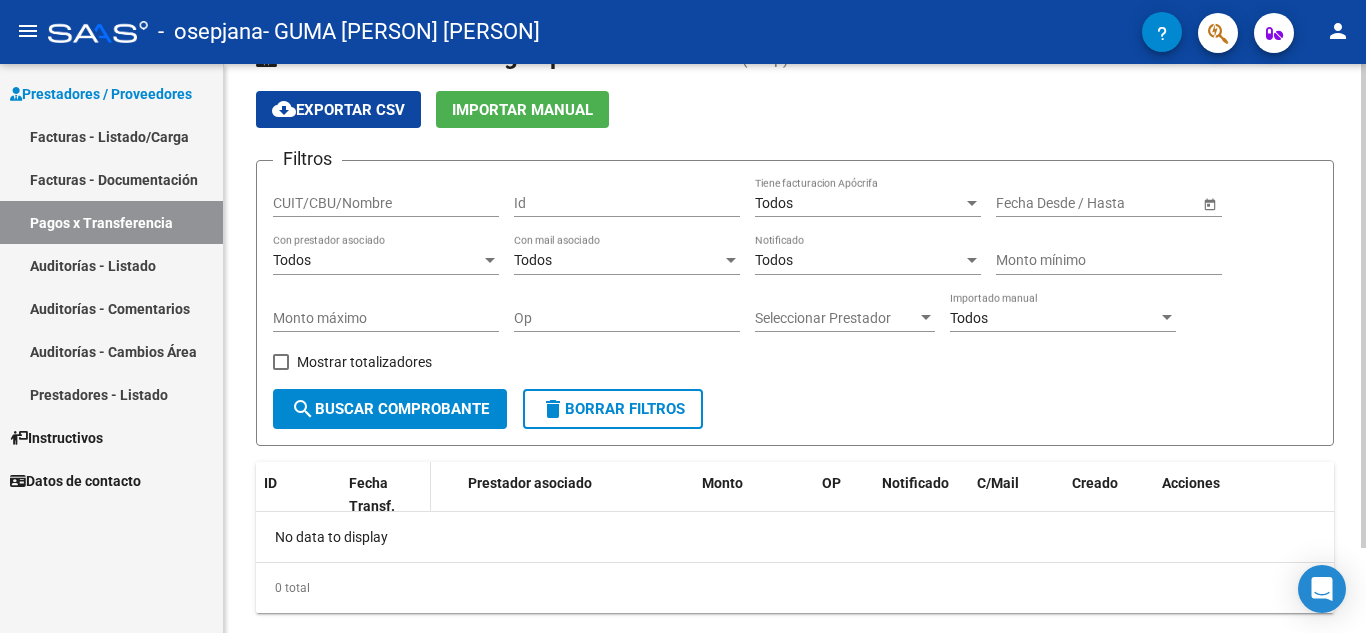 scroll, scrollTop: 100, scrollLeft: 0, axis: vertical 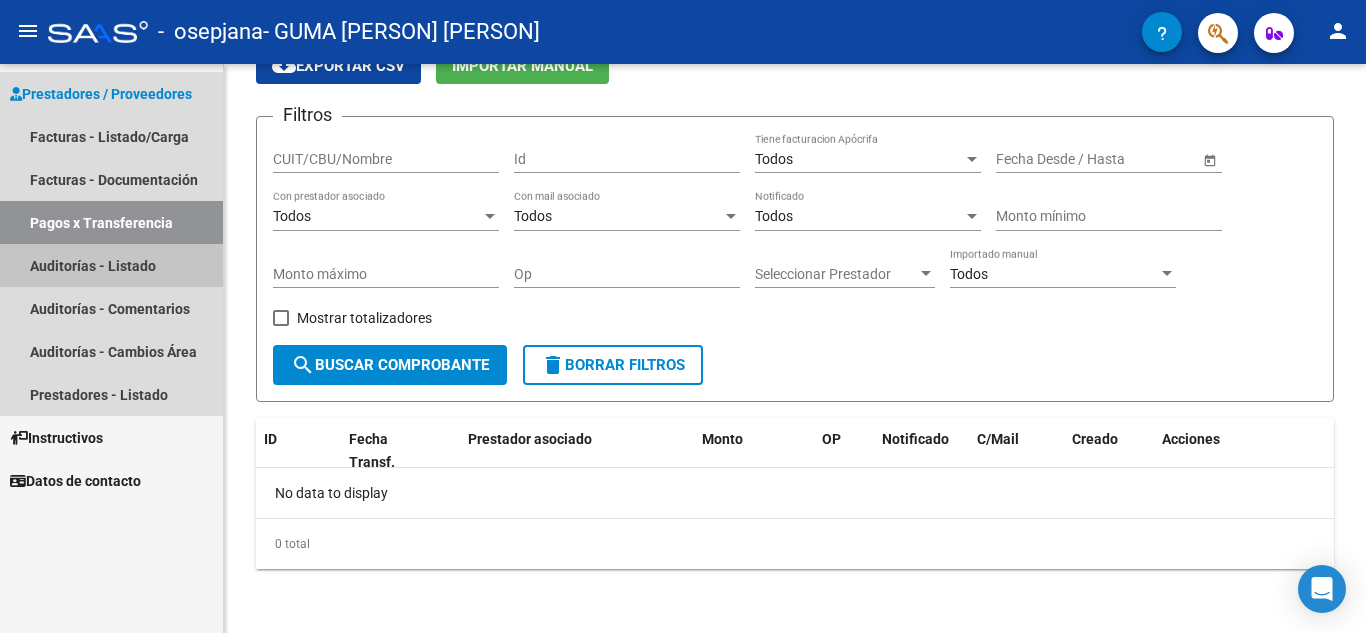 click on "Auditorías - Listado" at bounding box center [111, 265] 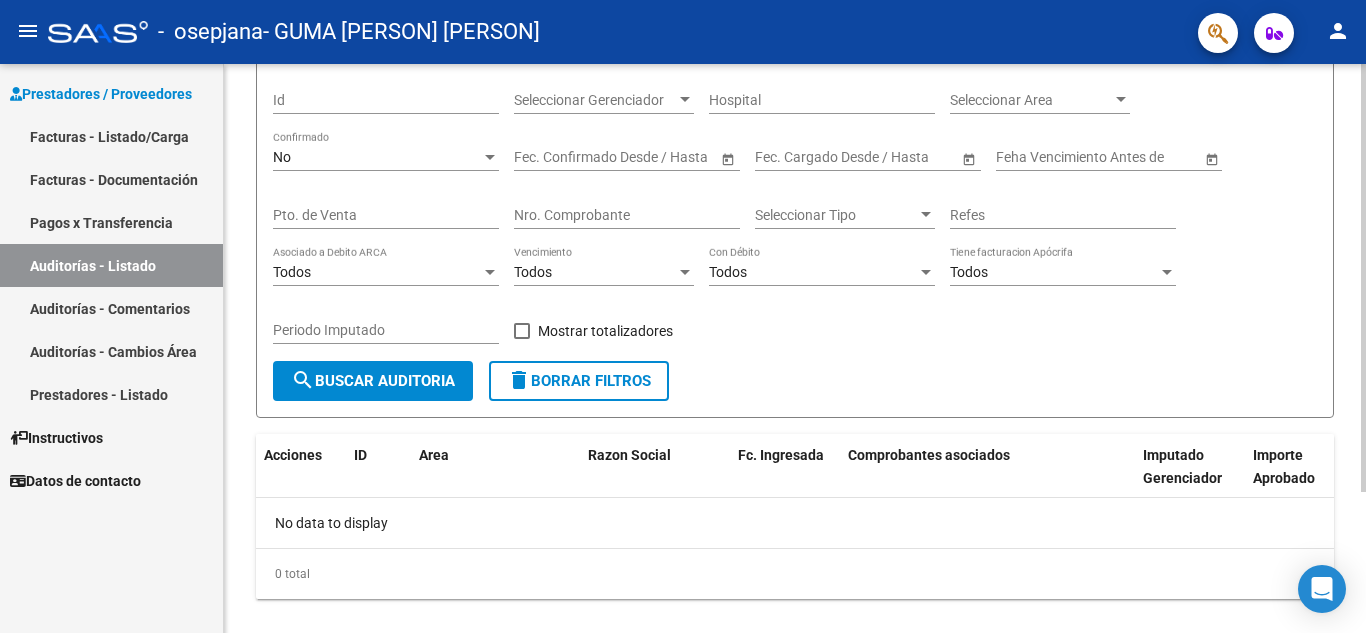 scroll, scrollTop: 188, scrollLeft: 0, axis: vertical 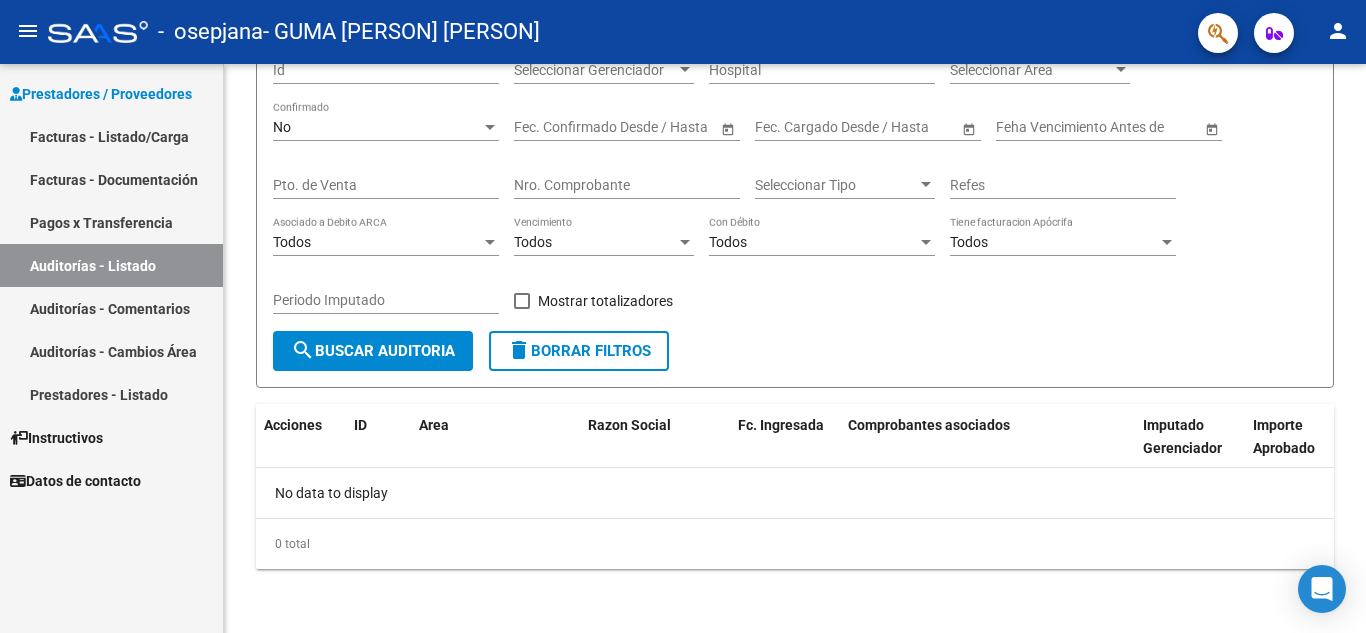 click on "Prestadores - Listado" at bounding box center (111, 394) 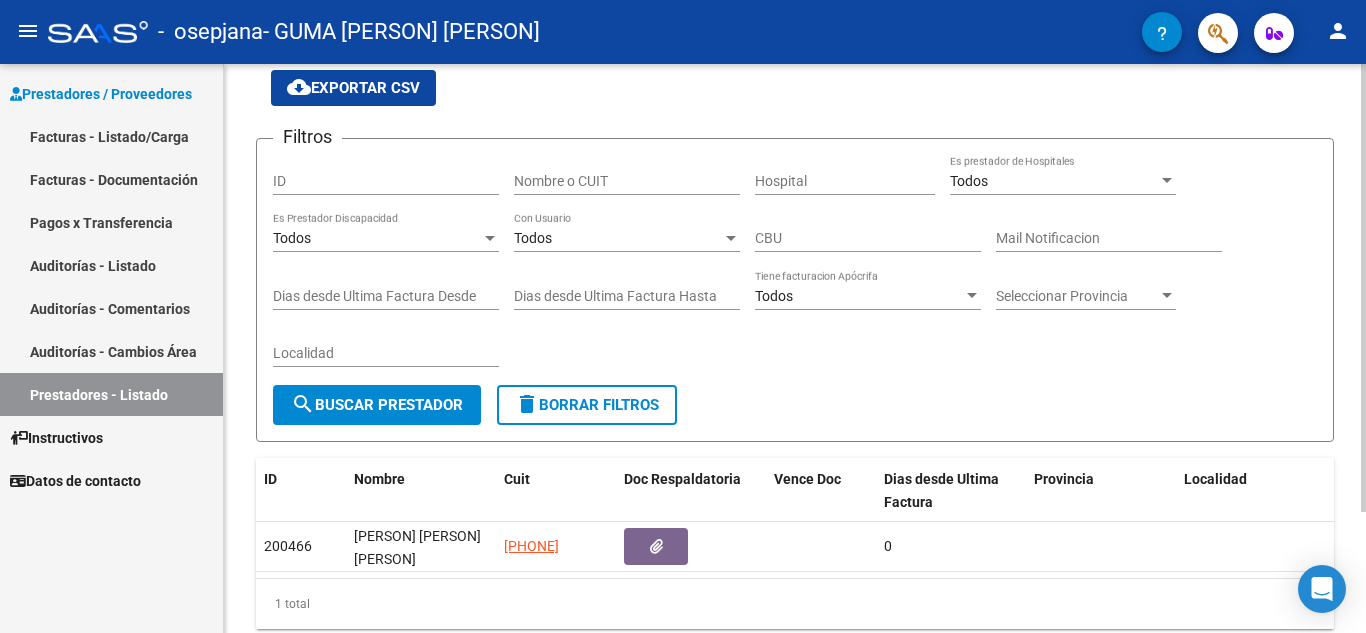 scroll, scrollTop: 153, scrollLeft: 0, axis: vertical 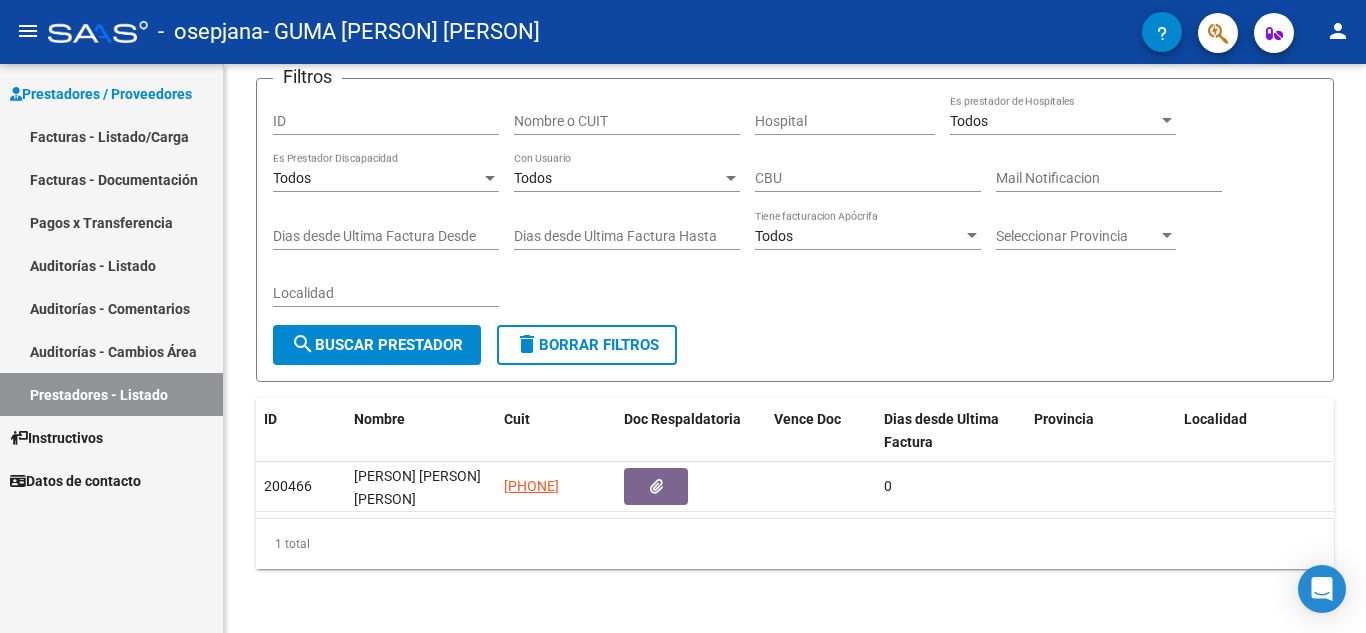 click on "Auditorías - Cambios Área" at bounding box center (111, 351) 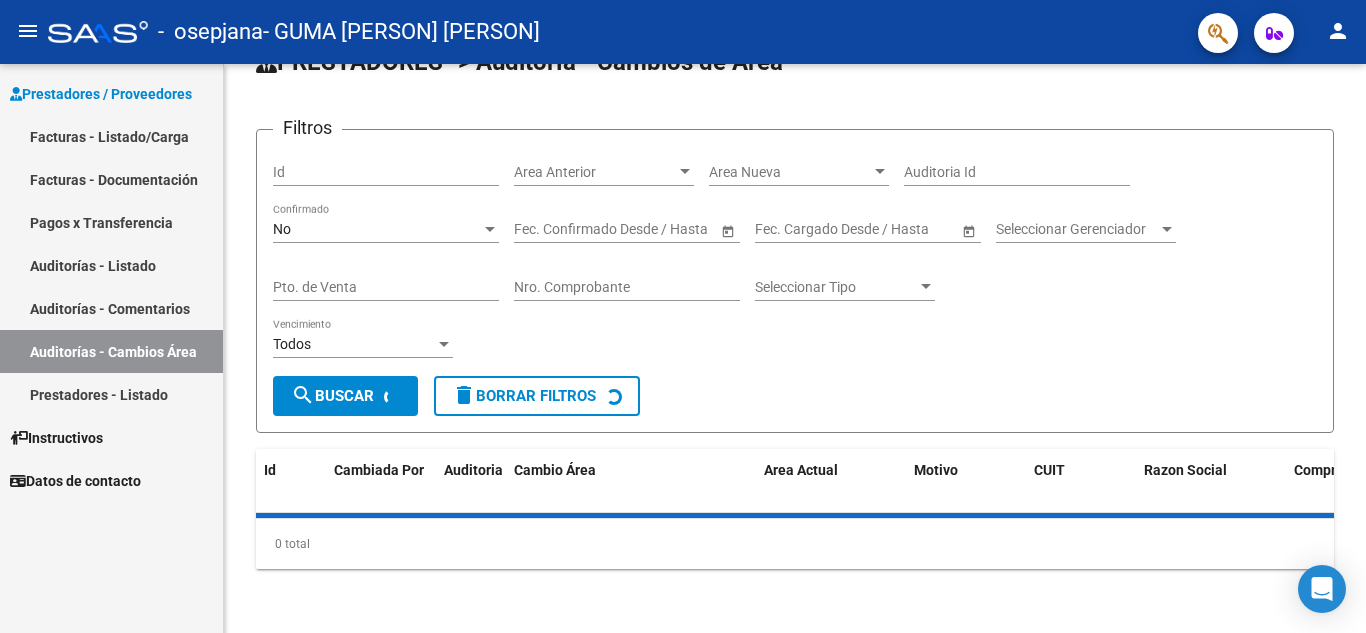 scroll, scrollTop: 0, scrollLeft: 0, axis: both 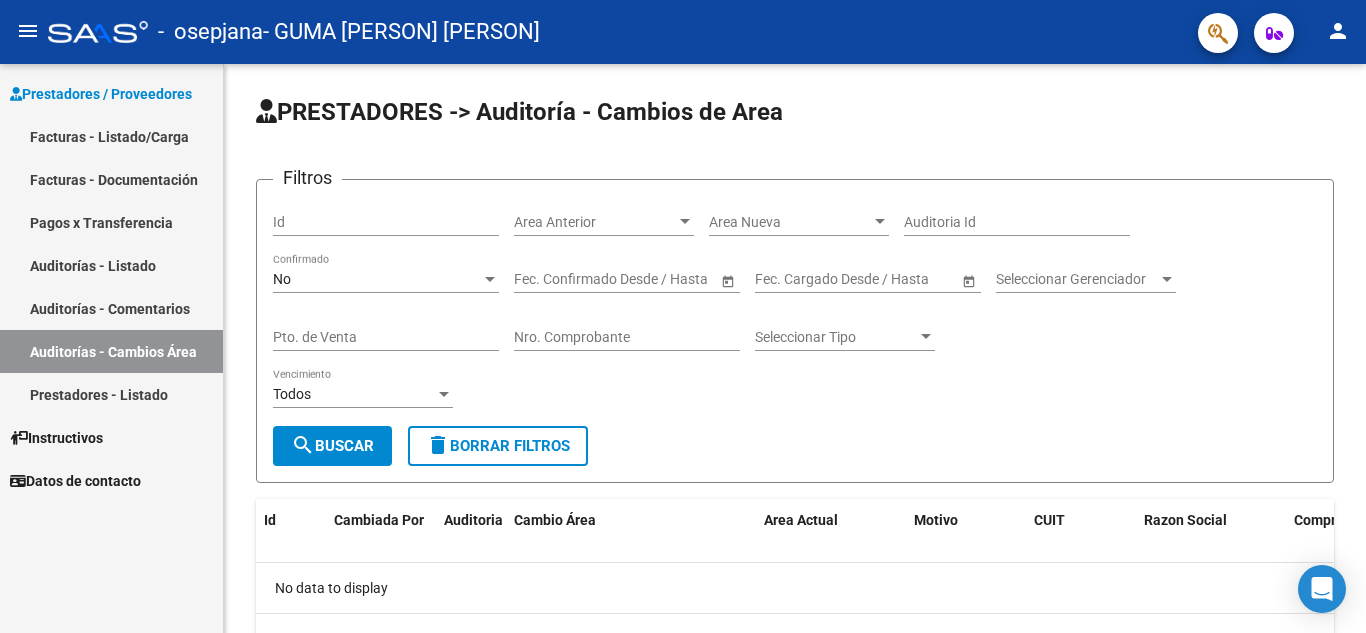 click on "Auditorías - Comentarios" at bounding box center (111, 308) 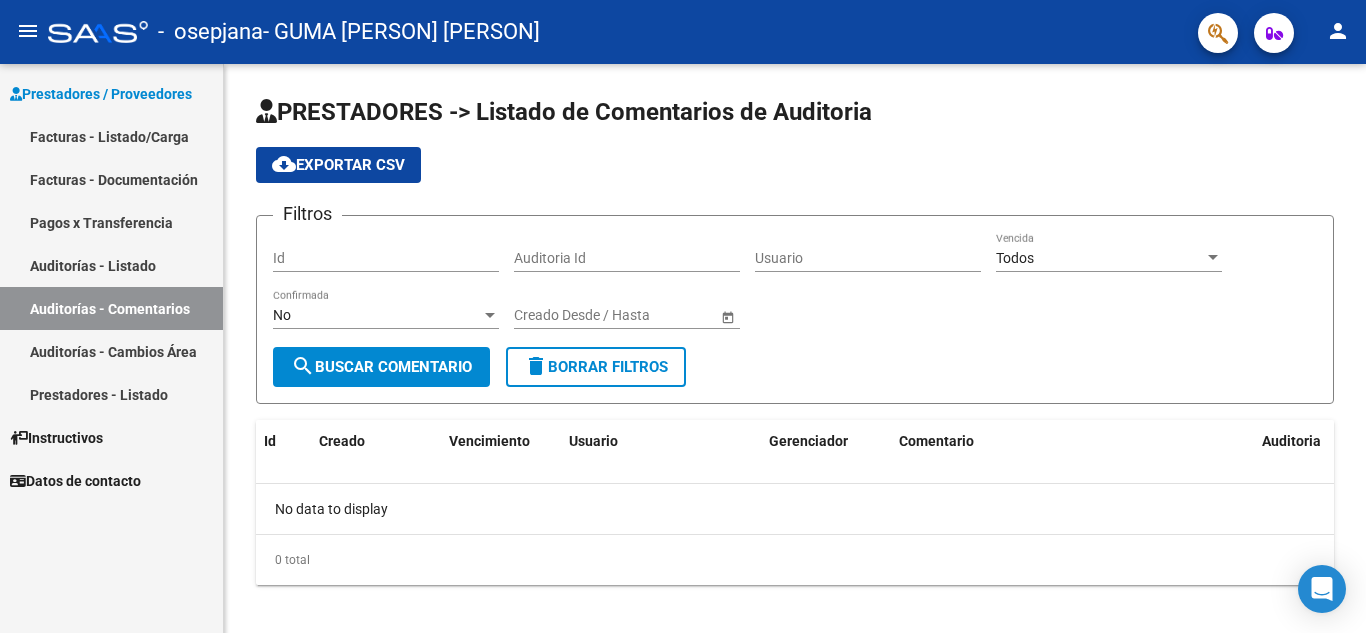 click on "Auditorías - Listado" at bounding box center (111, 265) 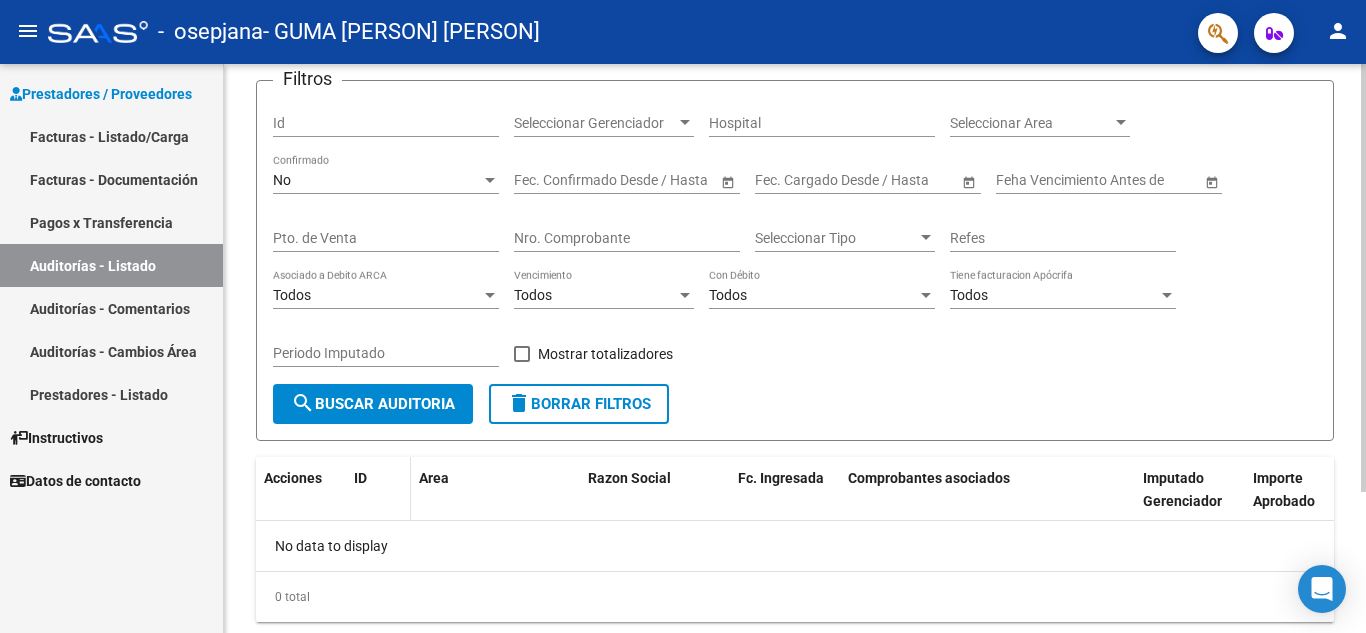 scroll, scrollTop: 88, scrollLeft: 0, axis: vertical 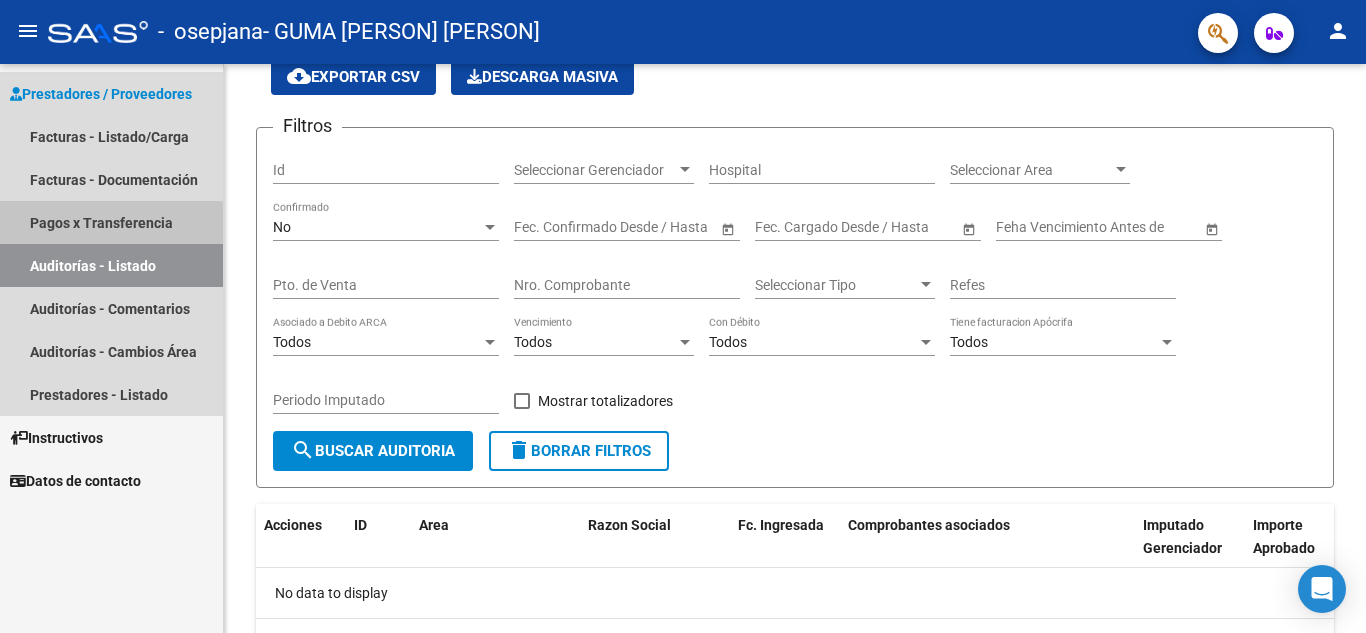 click on "Pagos x Transferencia" at bounding box center [111, 222] 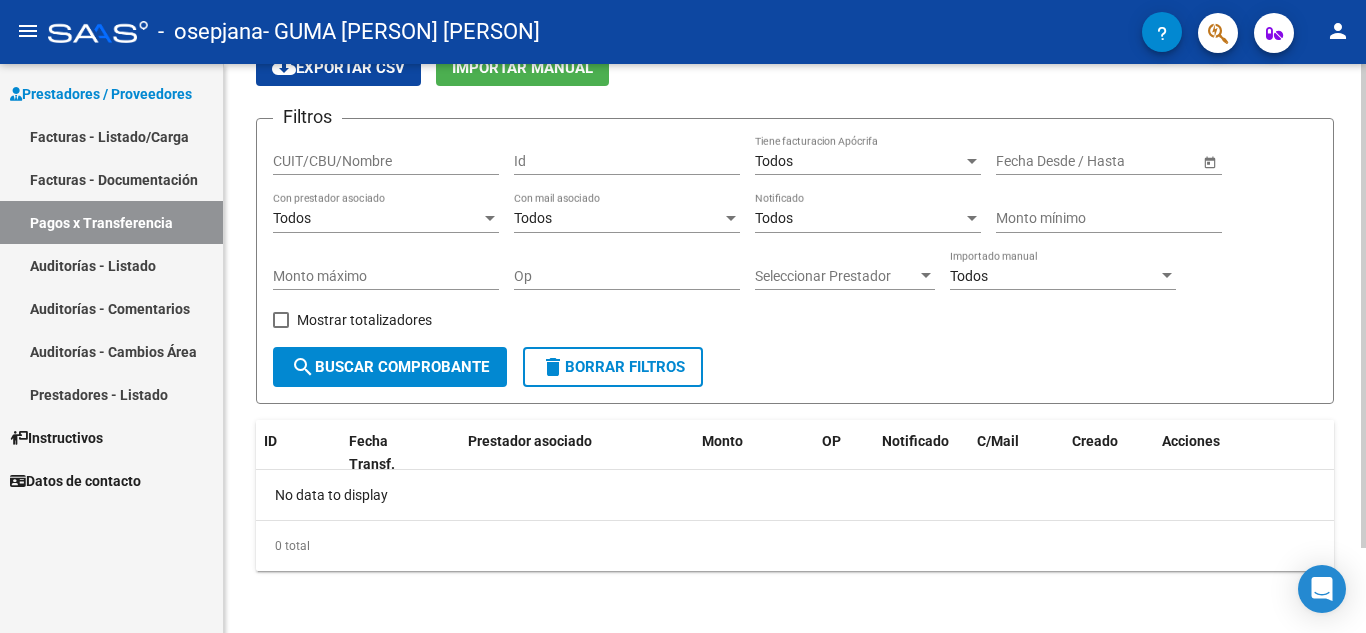 scroll, scrollTop: 100, scrollLeft: 0, axis: vertical 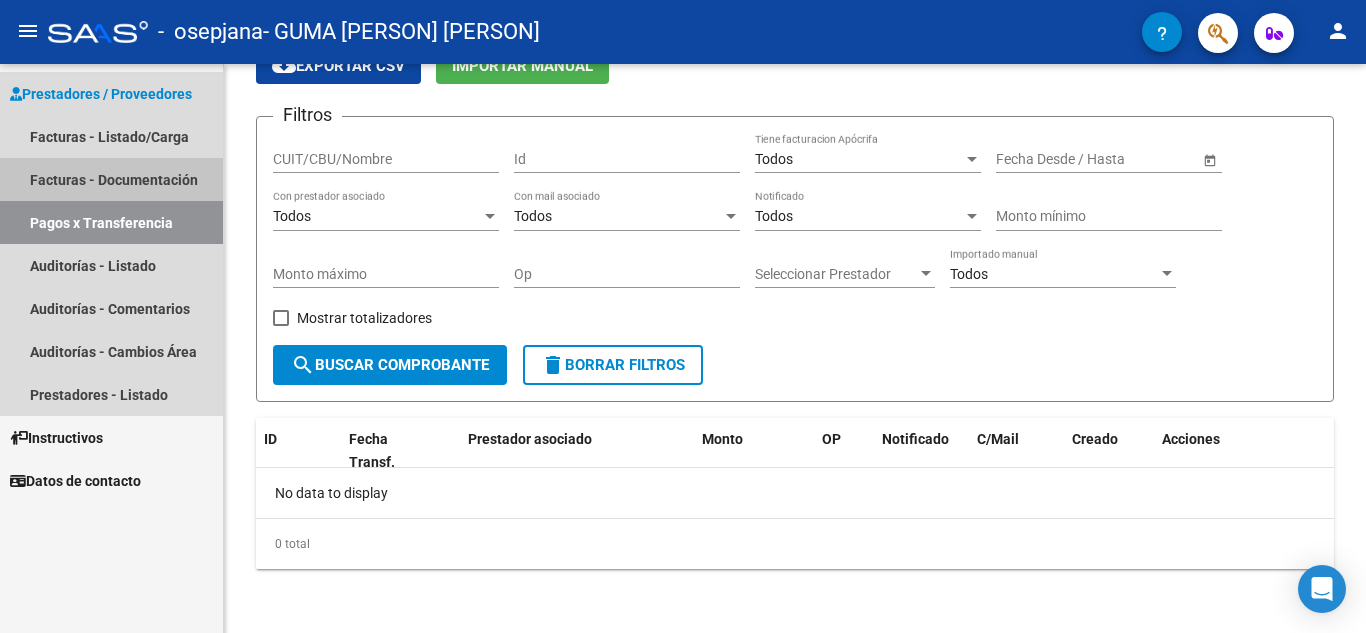 click on "Facturas - Documentación" at bounding box center (111, 179) 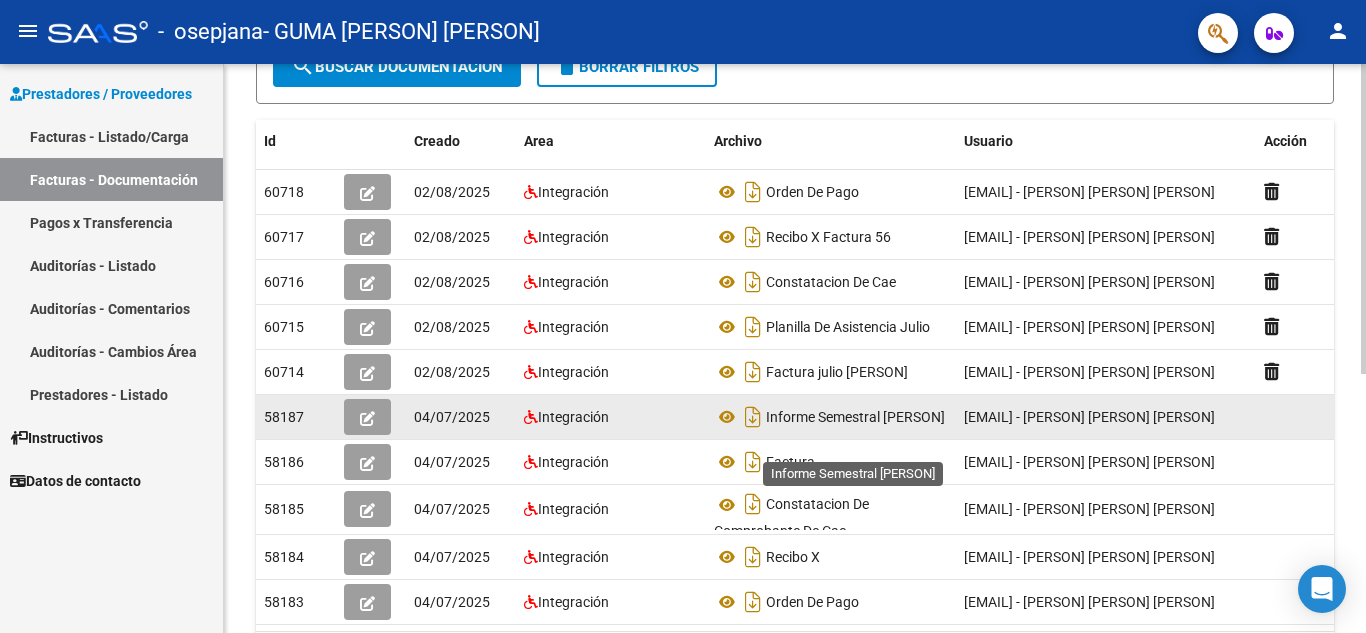 scroll, scrollTop: 400, scrollLeft: 0, axis: vertical 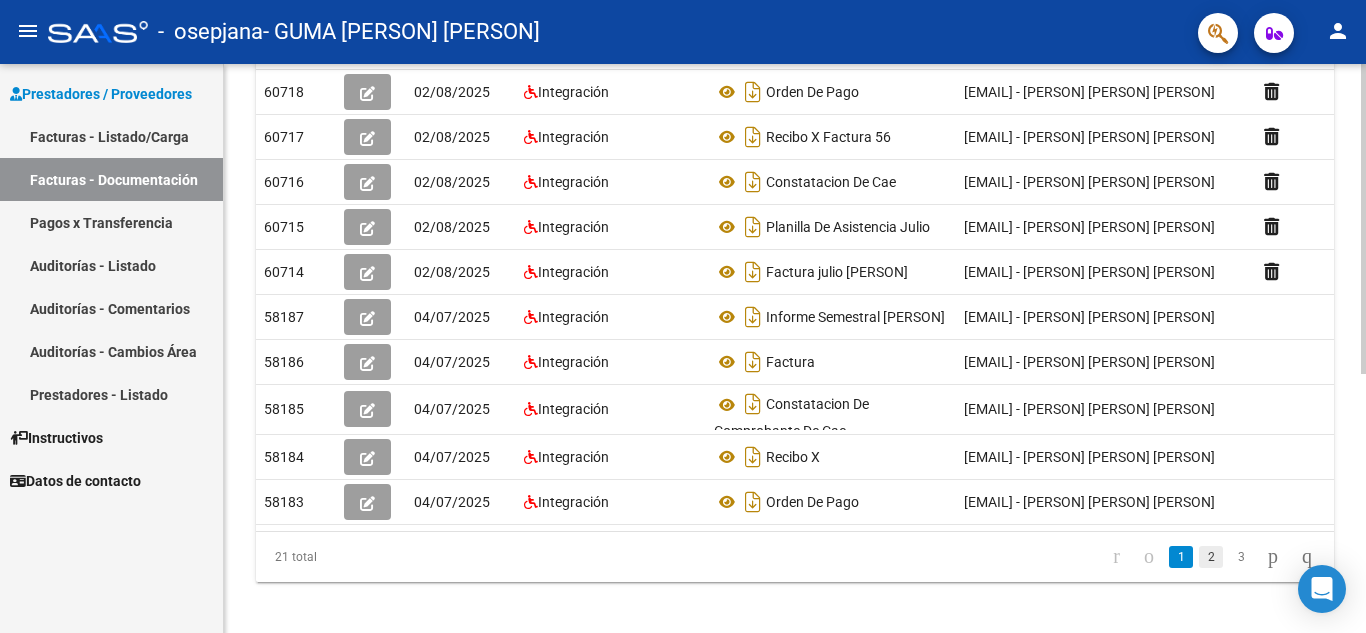 click on "2" 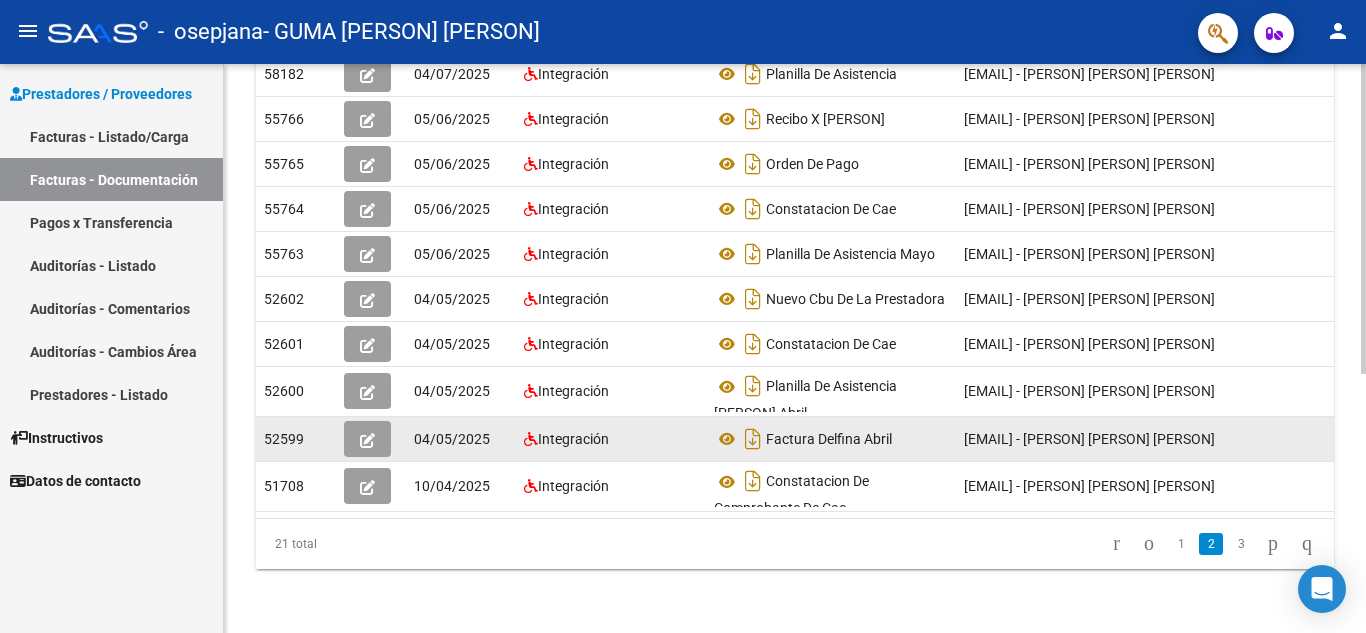 scroll, scrollTop: 474, scrollLeft: 0, axis: vertical 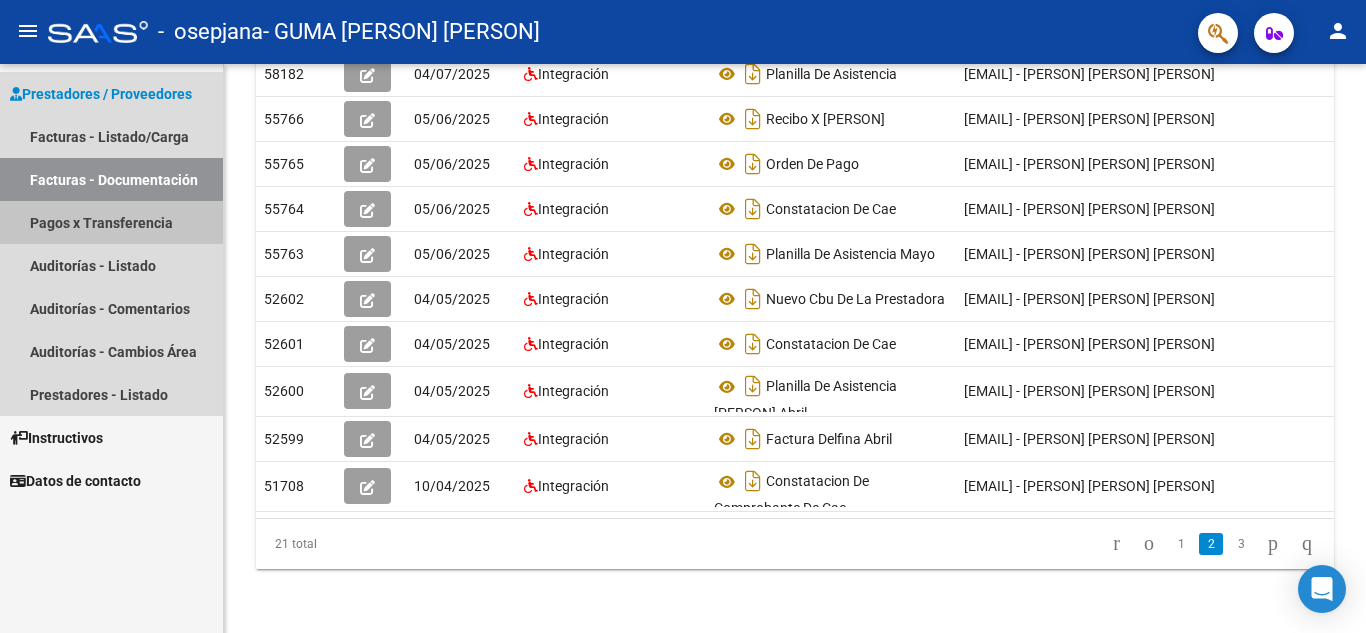 click on "Pagos x Transferencia" at bounding box center [111, 222] 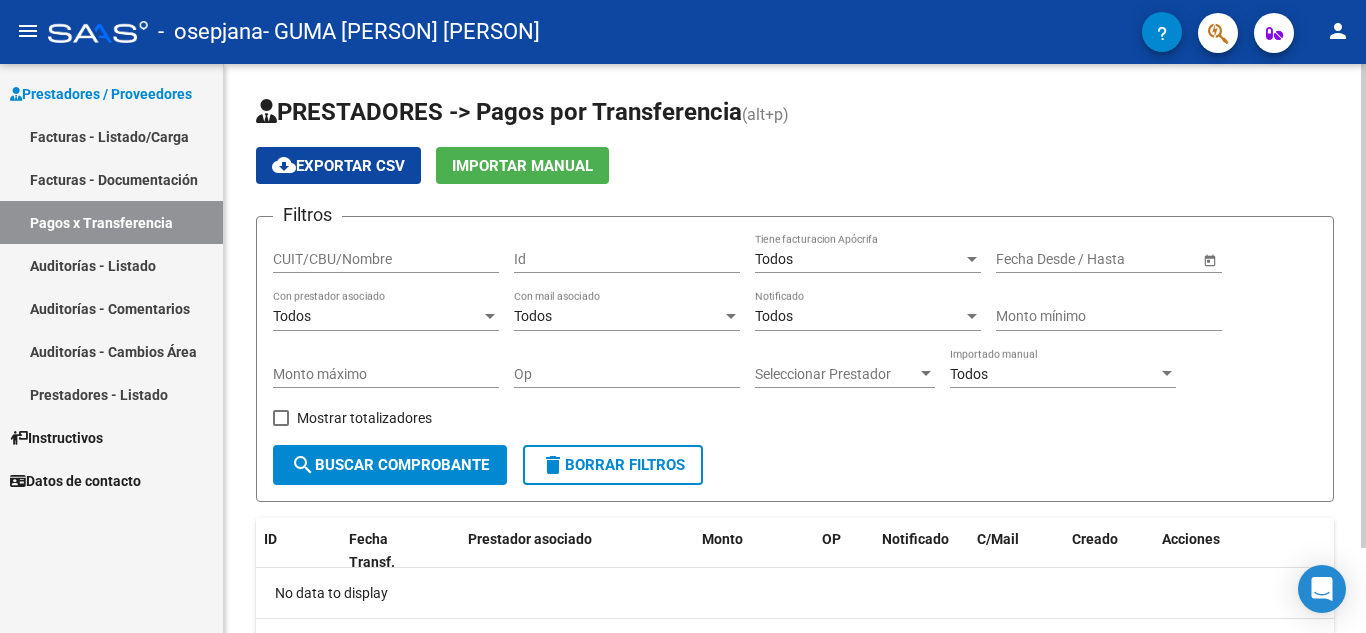 scroll, scrollTop: 100, scrollLeft: 0, axis: vertical 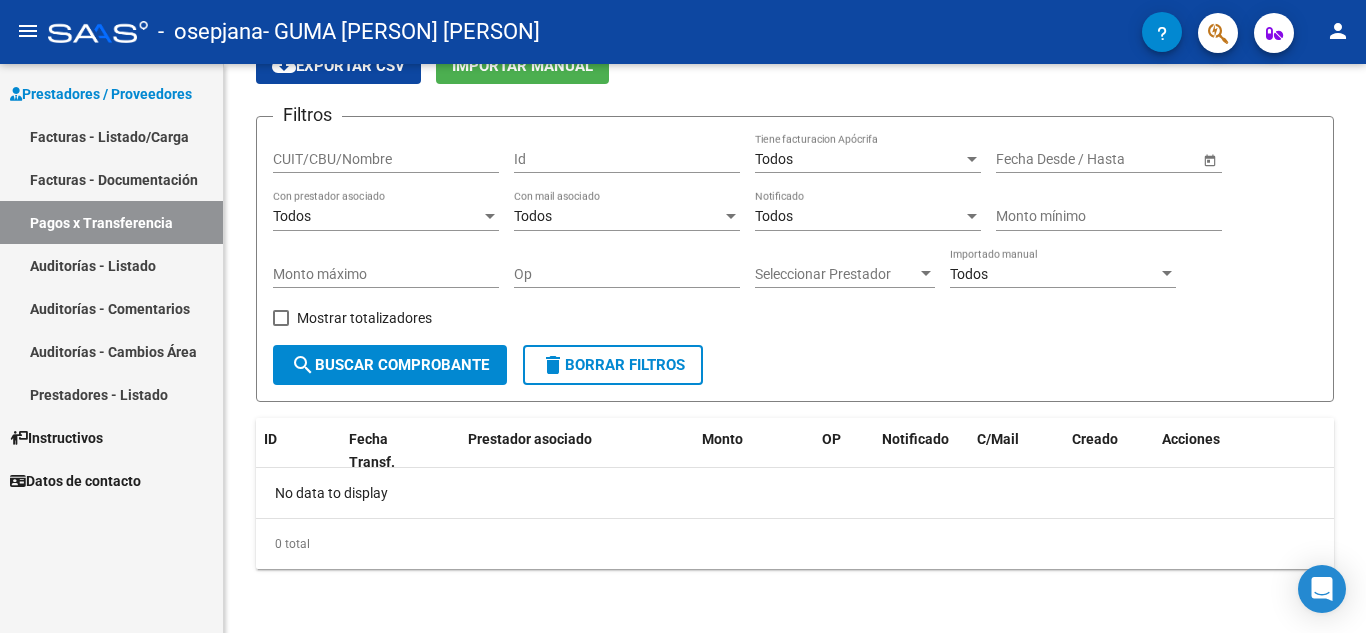 click on "Auditorías - Listado" at bounding box center [111, 265] 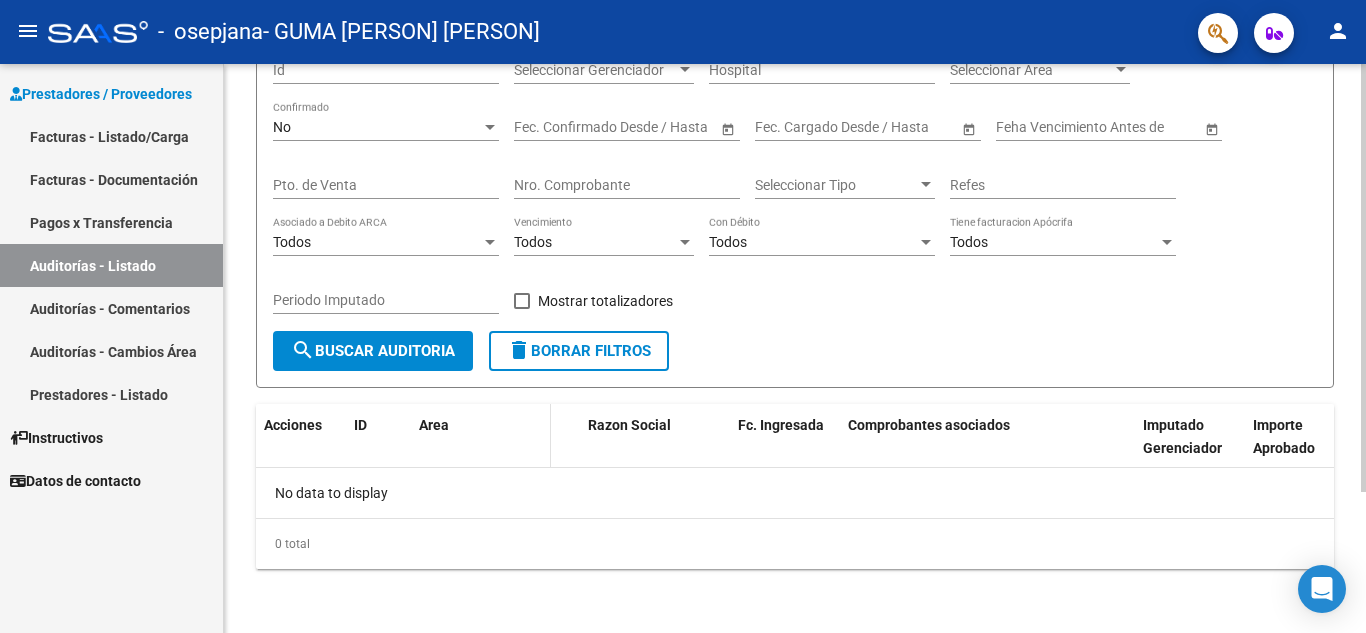 scroll, scrollTop: 0, scrollLeft: 0, axis: both 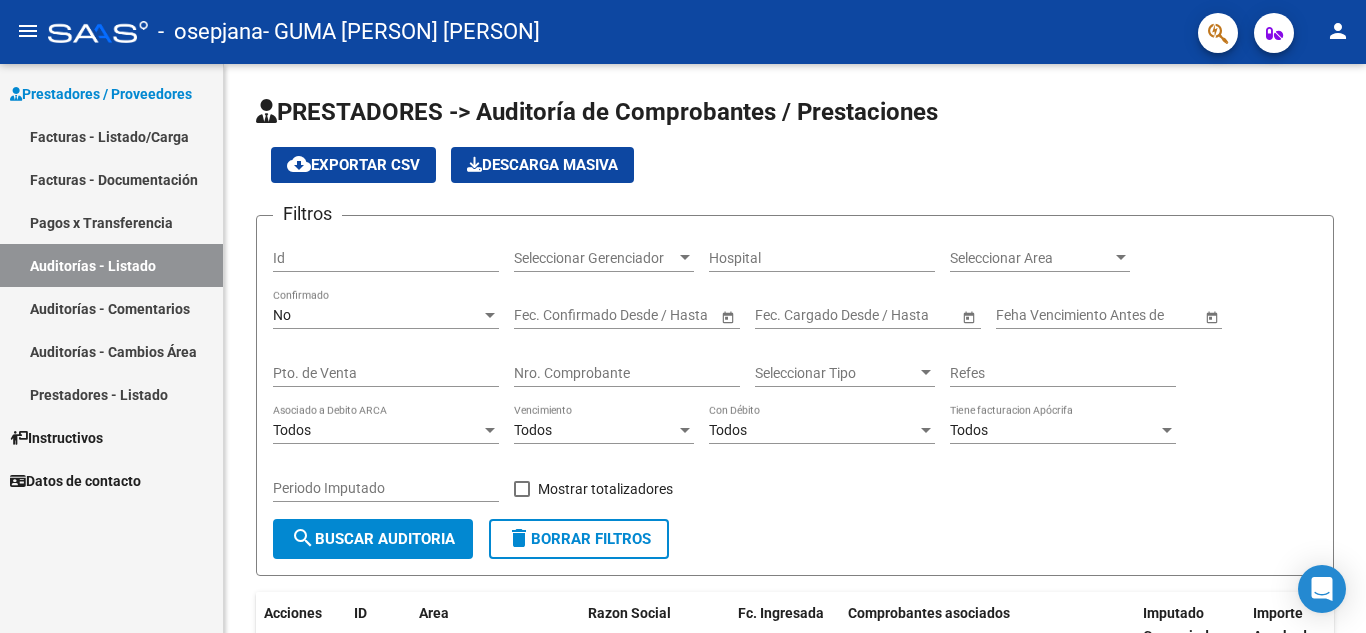 click on "Facturas - Listado/Carga" at bounding box center (111, 136) 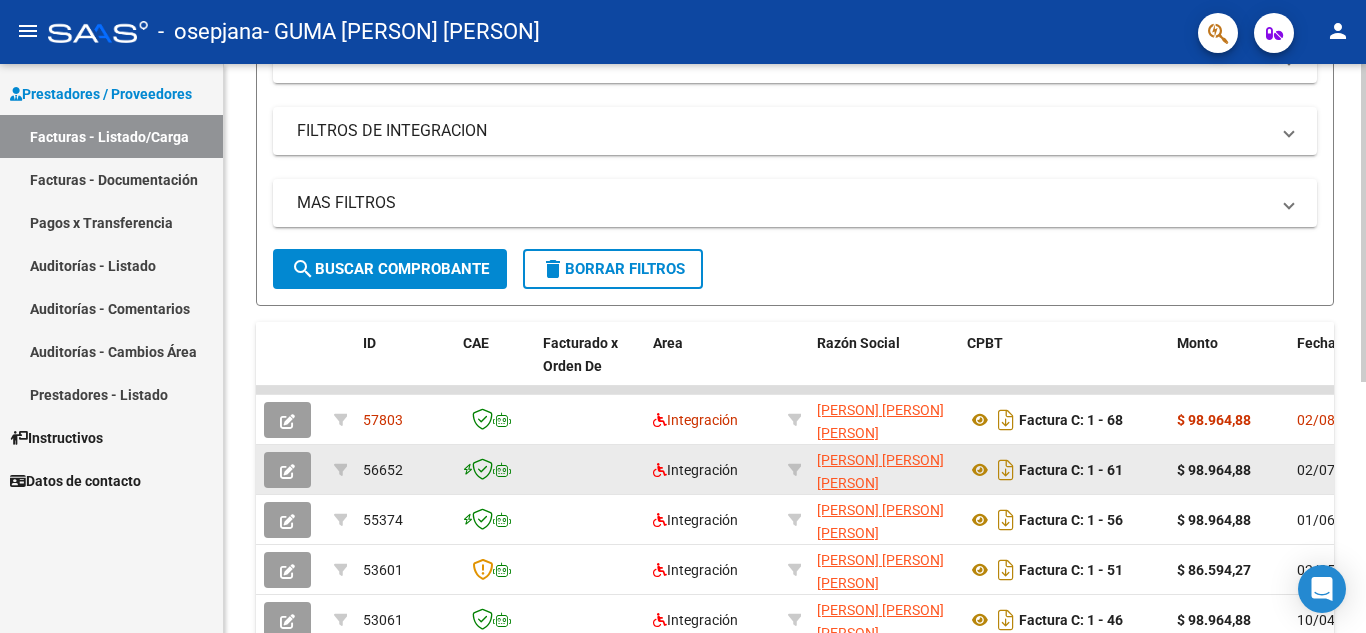 scroll, scrollTop: 449, scrollLeft: 0, axis: vertical 